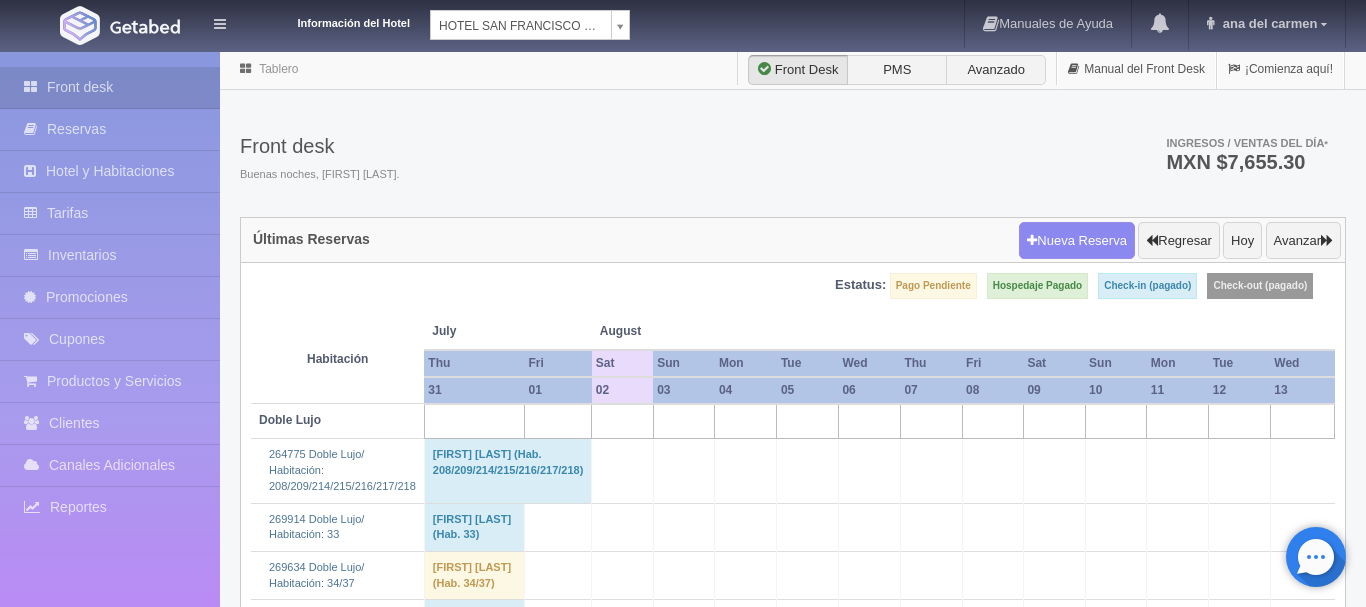 scroll, scrollTop: 0, scrollLeft: 0, axis: both 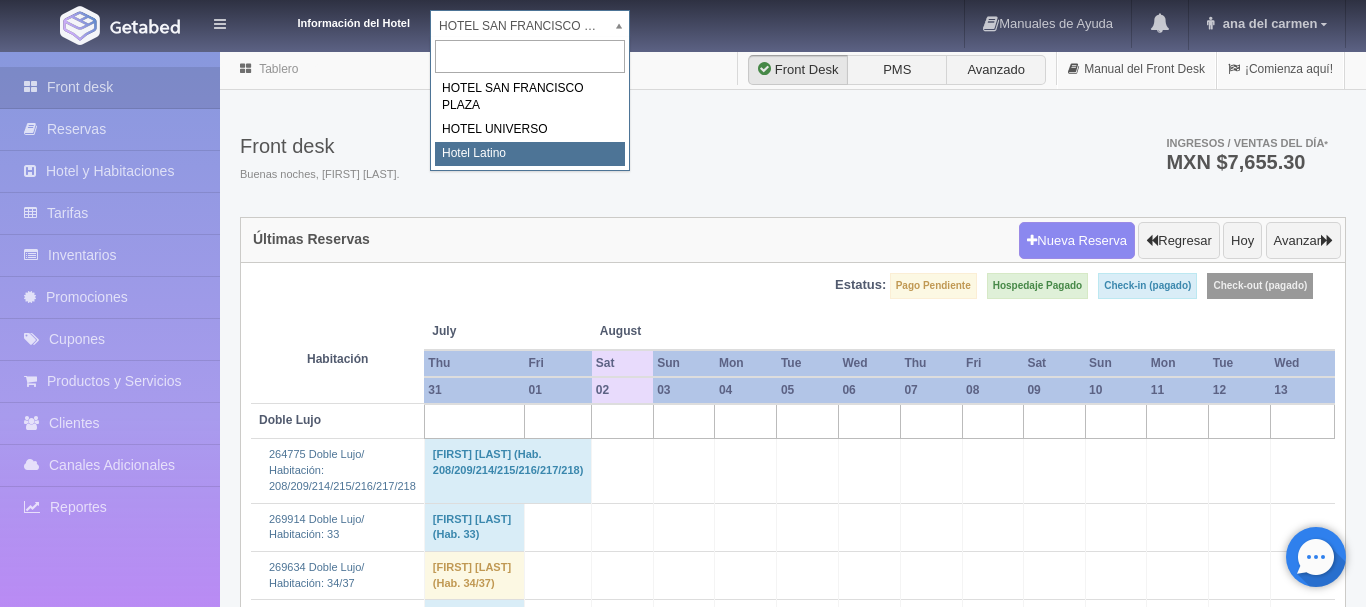 select on "625" 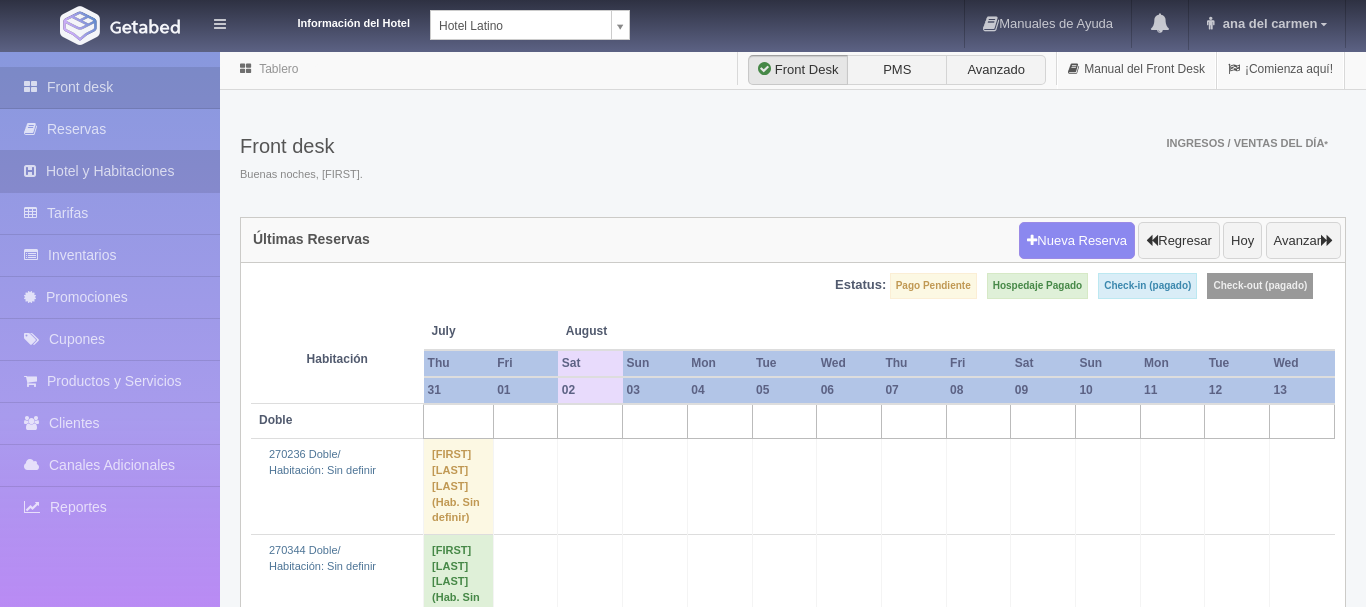 scroll, scrollTop: 0, scrollLeft: 0, axis: both 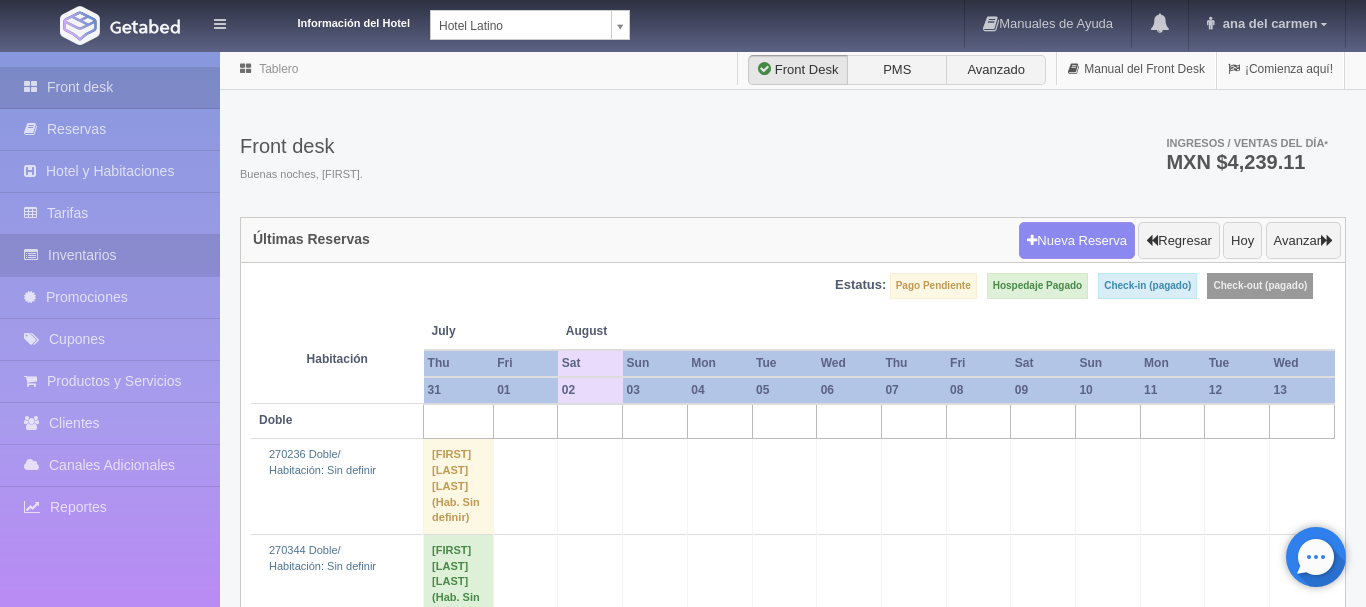 click on "Inventarios" at bounding box center (110, 255) 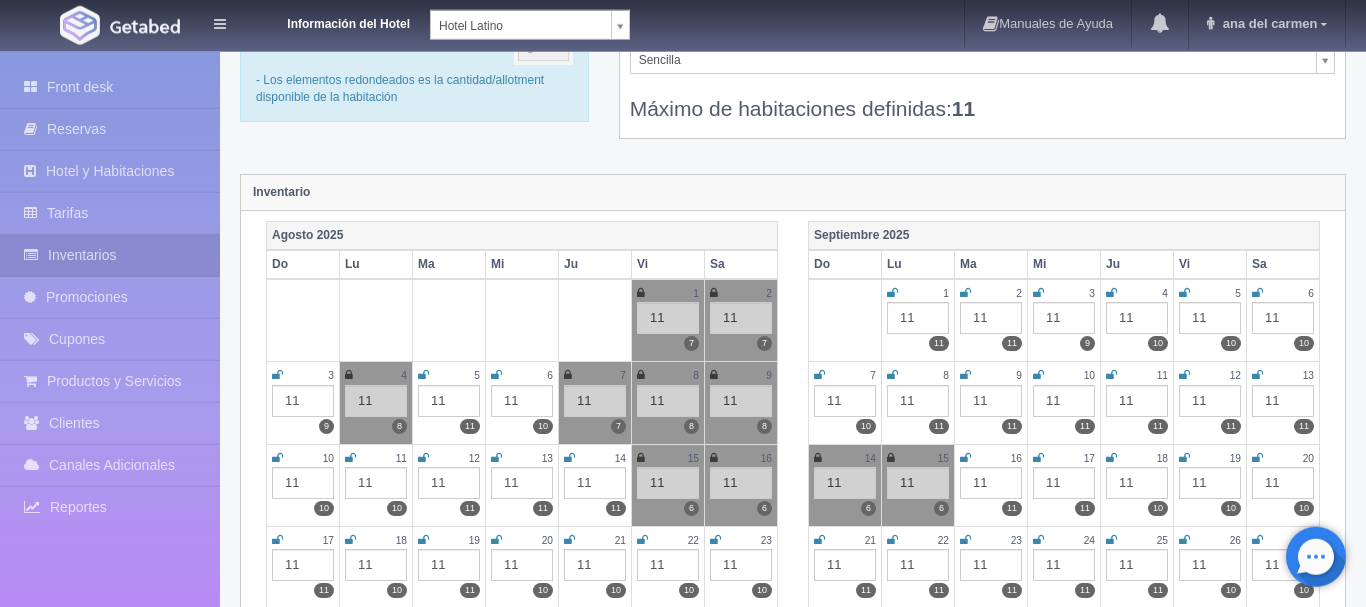 scroll, scrollTop: 0, scrollLeft: 0, axis: both 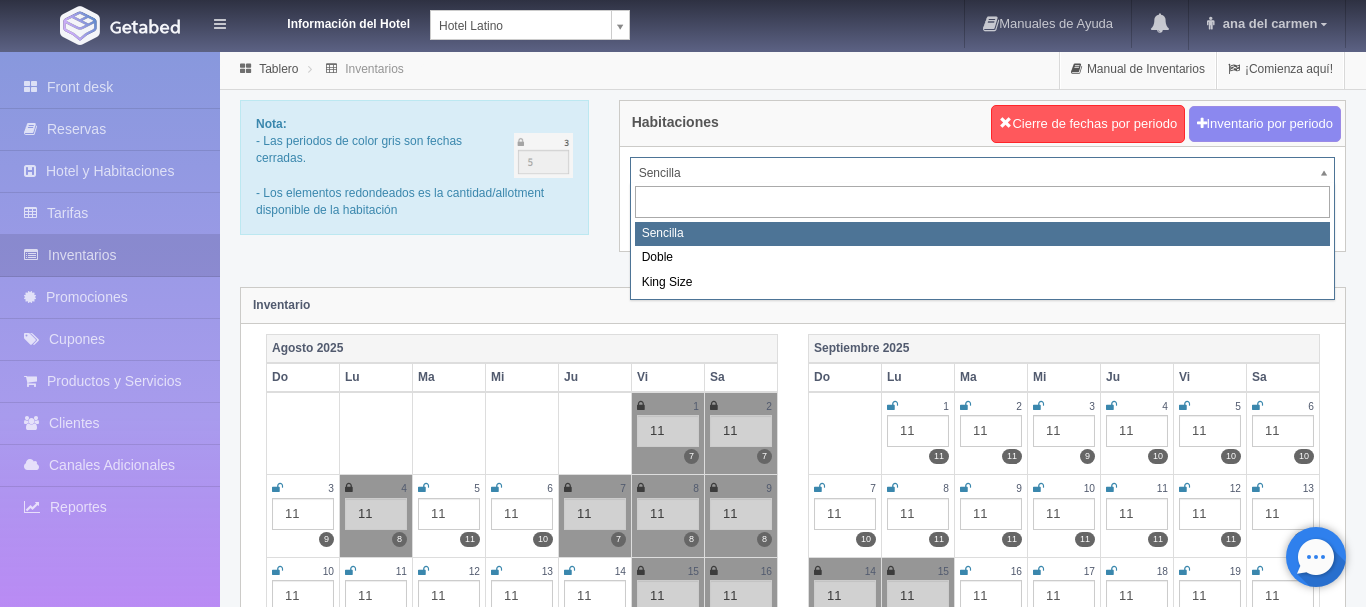 click on "Información del Hotel
Hotel Latino
HOTEL SAN FRANCISCO PLAZA
HOTEL UNIVERSO
Hotel Latino
Manuales de Ayuda
Actualizaciones recientes
ana del carmen
Mi Perfil
Salir / Log Out
Procesando...
Front desk
Reservas
Hotel y Habitaciones
Tarifas
Inventarios
Promociones
Cupones
Productos y Servicios" at bounding box center (683, 1776) 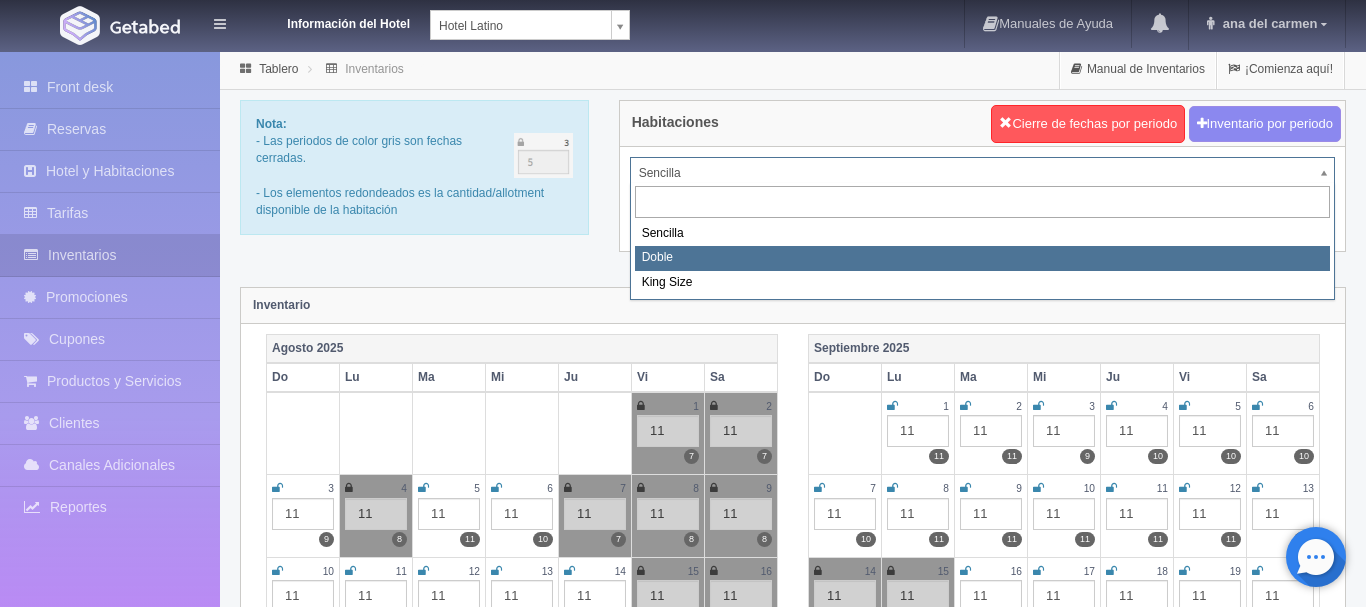 select on "2159" 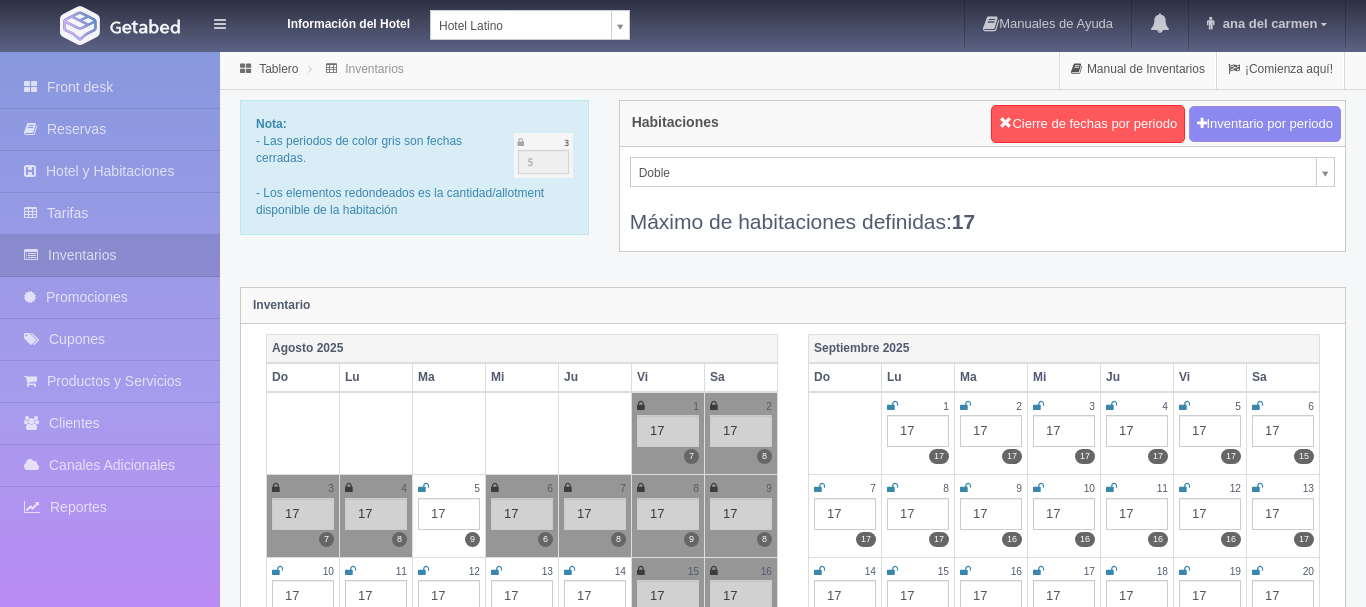 scroll, scrollTop: 0, scrollLeft: 0, axis: both 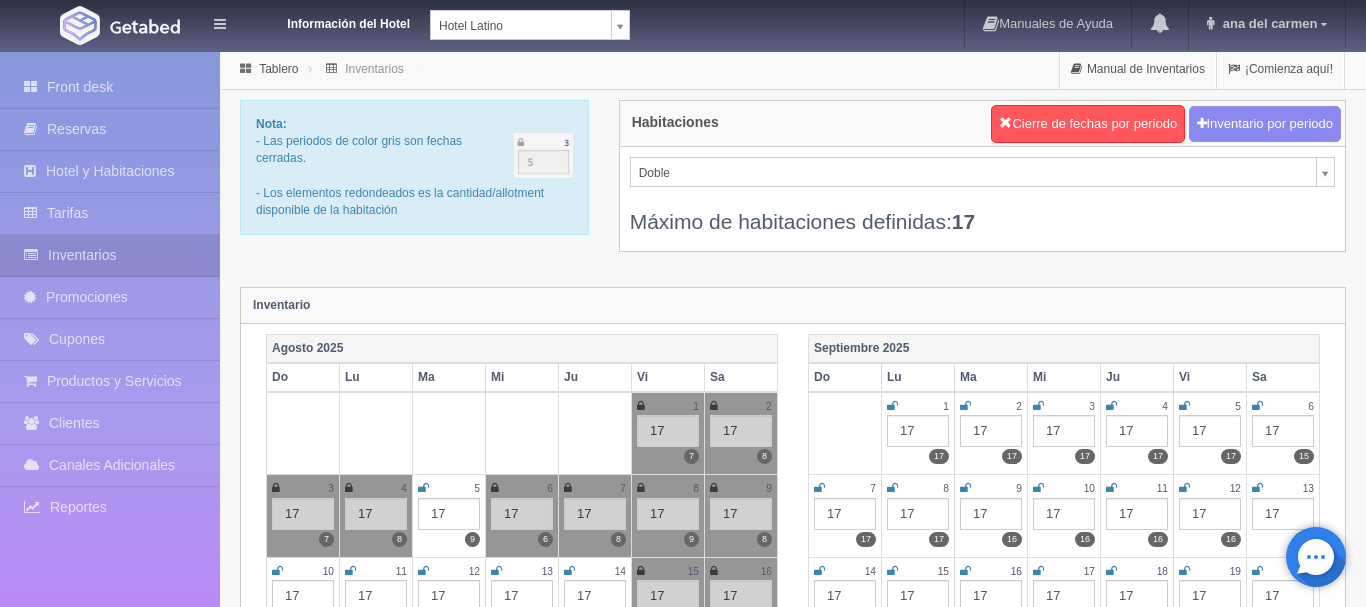 click on "Información del Hotel
Hotel Latino
HOTEL SAN FRANCISCO PLAZA
HOTEL UNIVERSO
Hotel Latino
Manuales de Ayuda
Actualizaciones recientes
ana del carmen
Mi Perfil
Salir / Log Out
Procesando...
Front desk
Reservas
Hotel y Habitaciones
Tarifas
Inventarios
Promociones
Cupones
Productos y Servicios" at bounding box center [683, 1776] 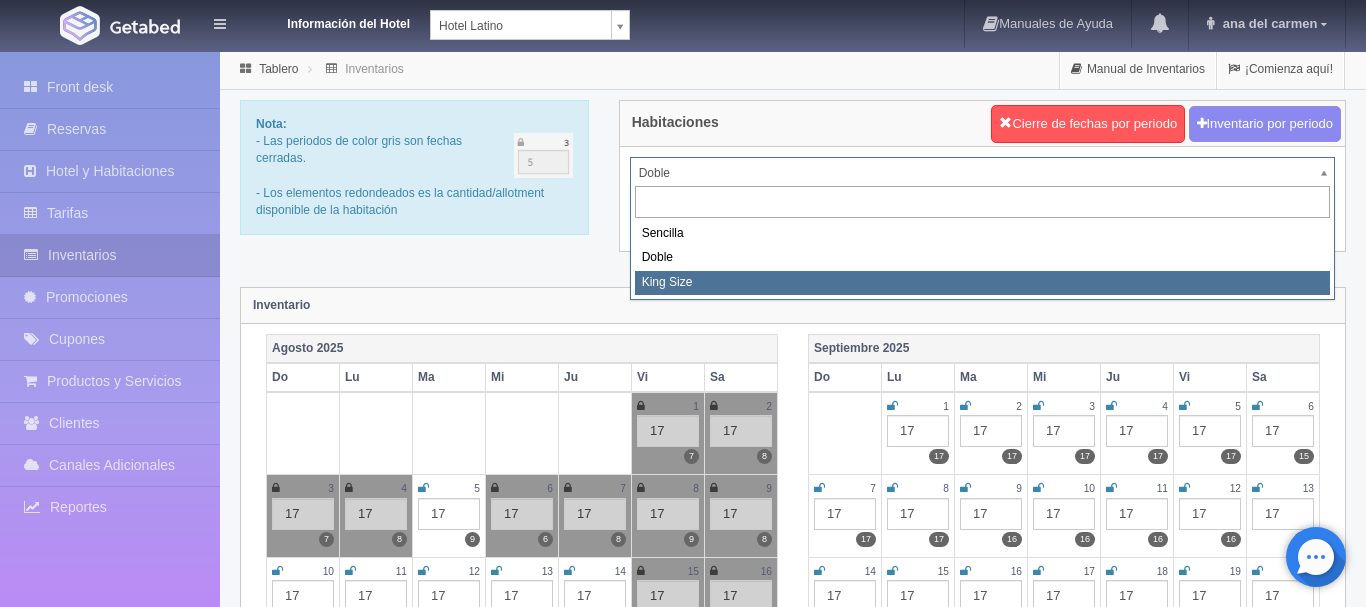select on "2160" 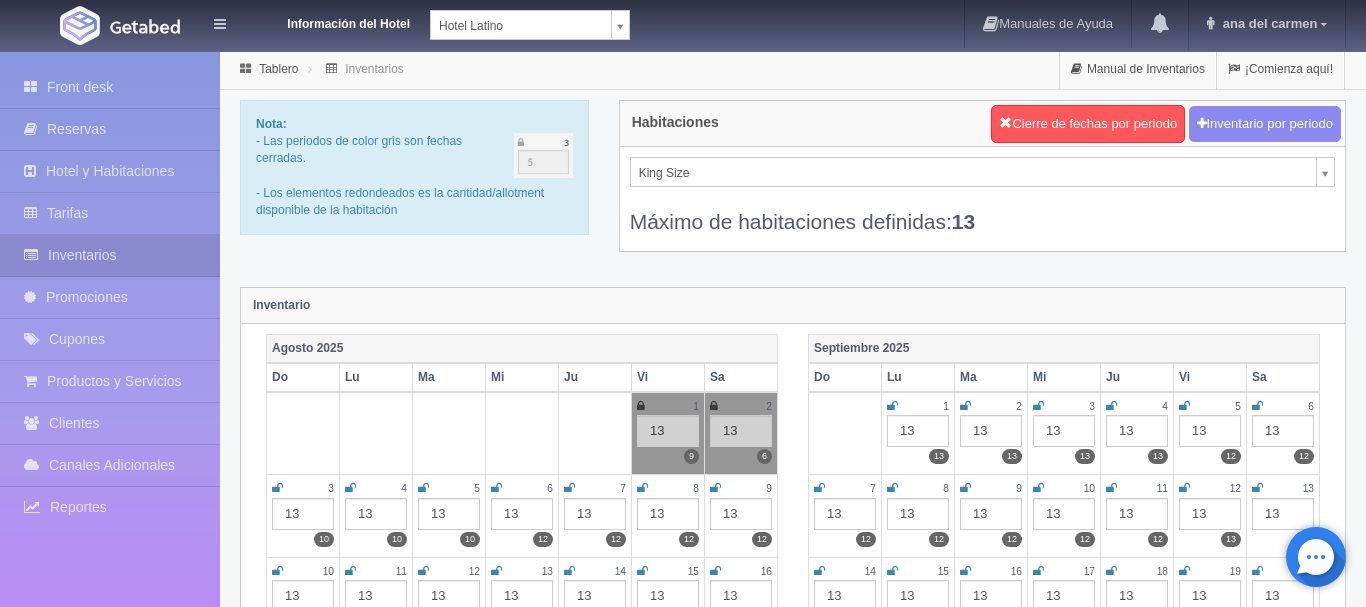 scroll, scrollTop: 0, scrollLeft: 0, axis: both 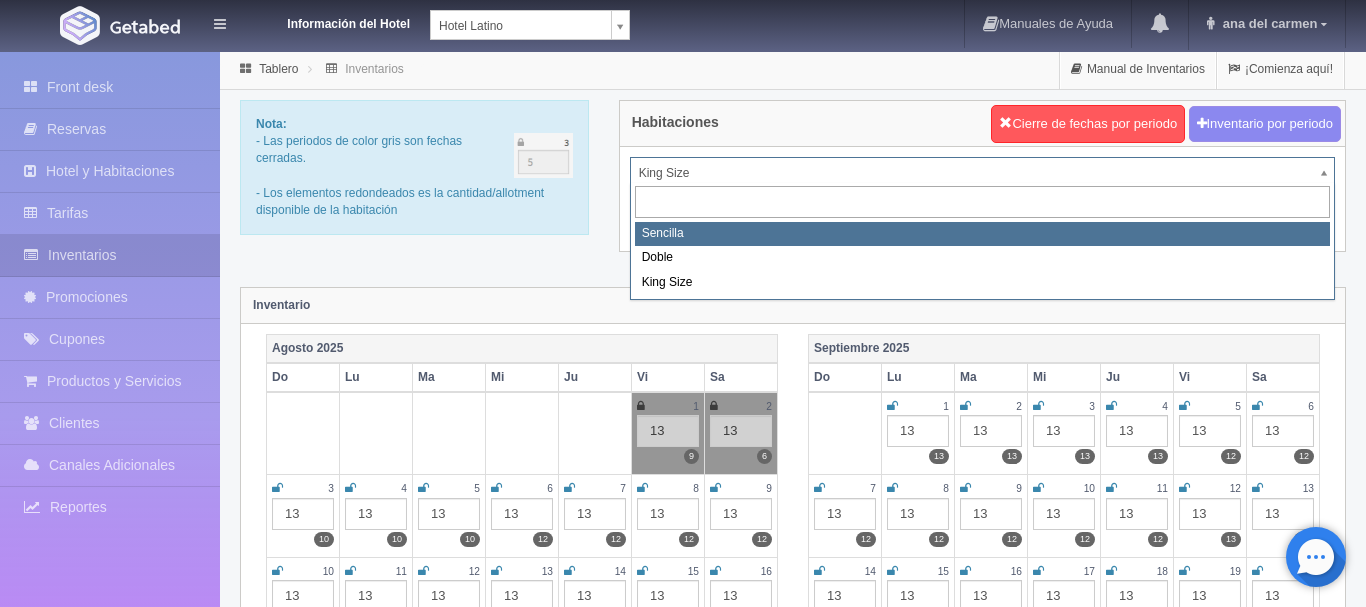 select on "2158" 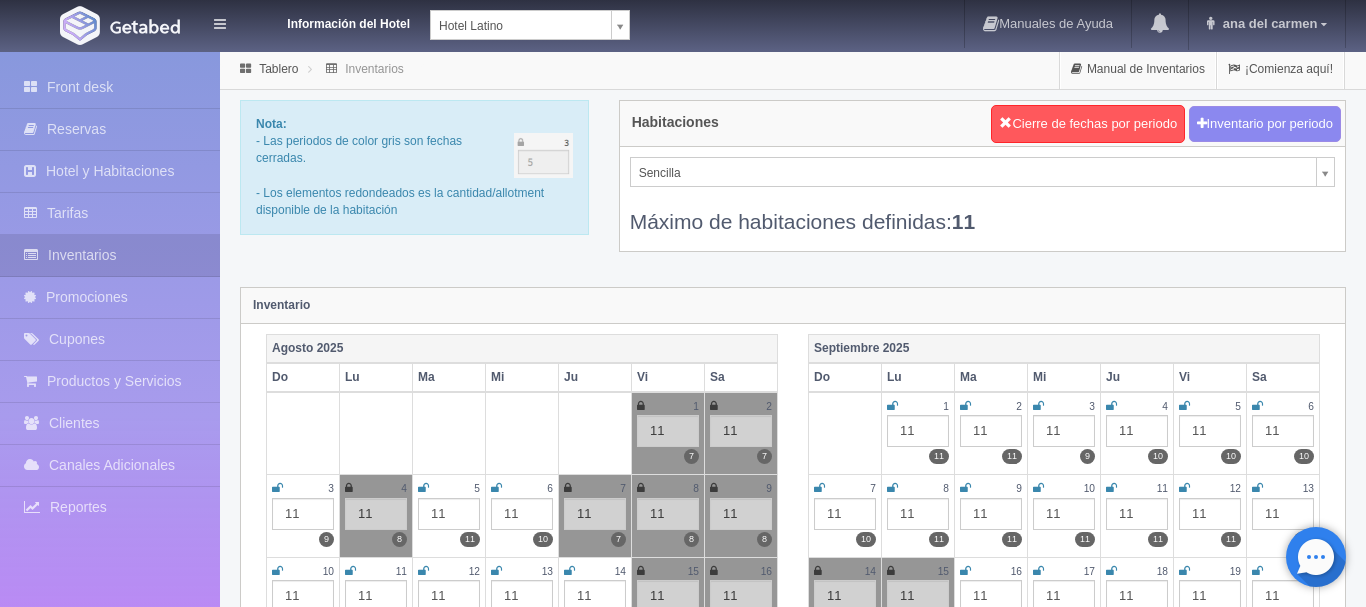 scroll, scrollTop: 0, scrollLeft: 0, axis: both 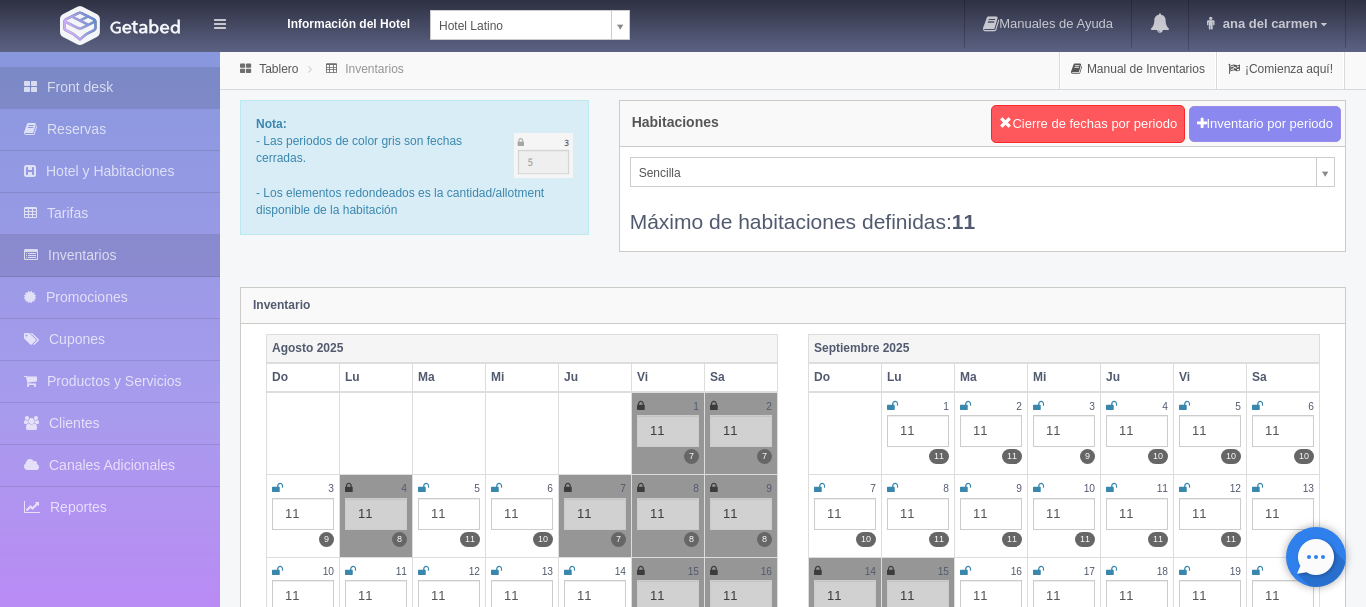 click on "Front desk" at bounding box center [110, 87] 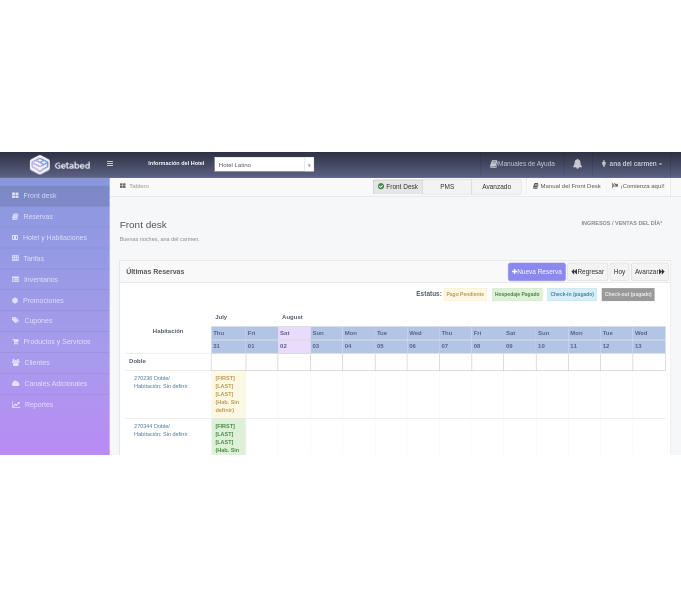 scroll, scrollTop: 0, scrollLeft: 0, axis: both 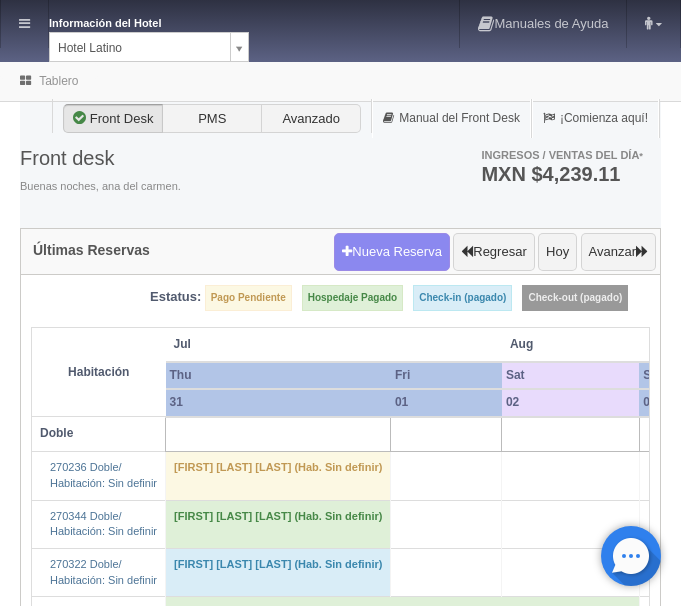 click on "Información del Hotel
Hotel Latino
HOTEL SAN FRANCISCO PLAZA
HOTEL UNIVERSO
Hotel Latino
Manuales de Ayuda
Actualizaciones recientes
ana del carmen
Mi Perfil
Salir / Log Out
Procesando...
Front desk
Reservas
Hotel y Habitaciones
Tarifas
Inventarios
Promociones
Cupones
Productos y Servicios" at bounding box center (340, 1832) 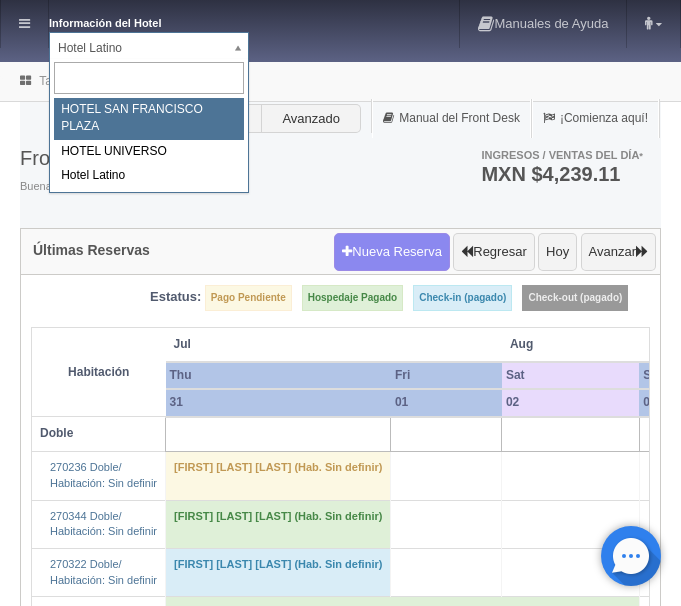 select on "357" 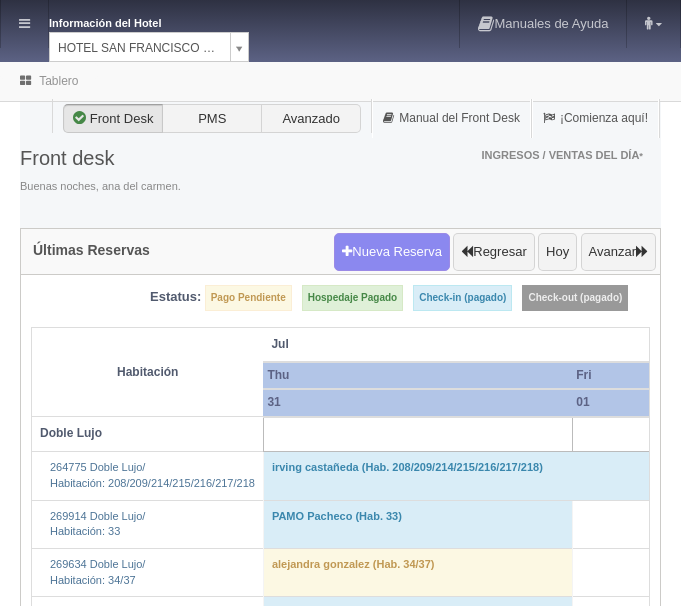 scroll, scrollTop: 0, scrollLeft: 0, axis: both 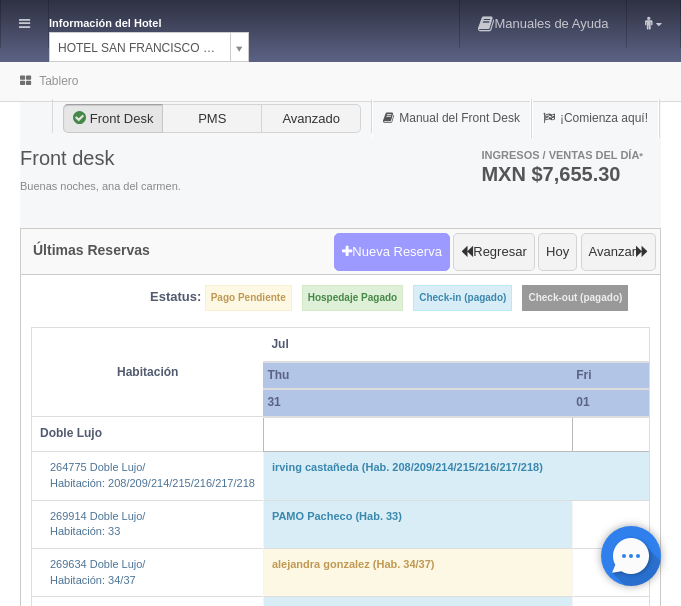 click on "Nueva Reserva" at bounding box center (392, 252) 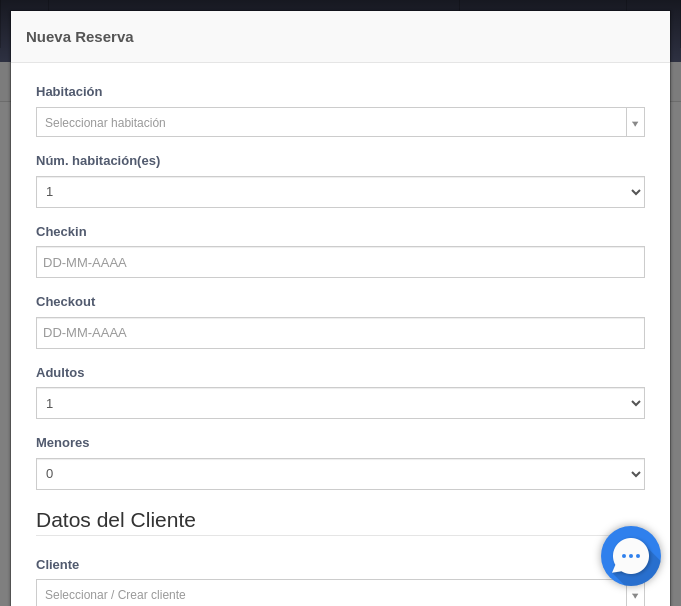 checkbox on "false" 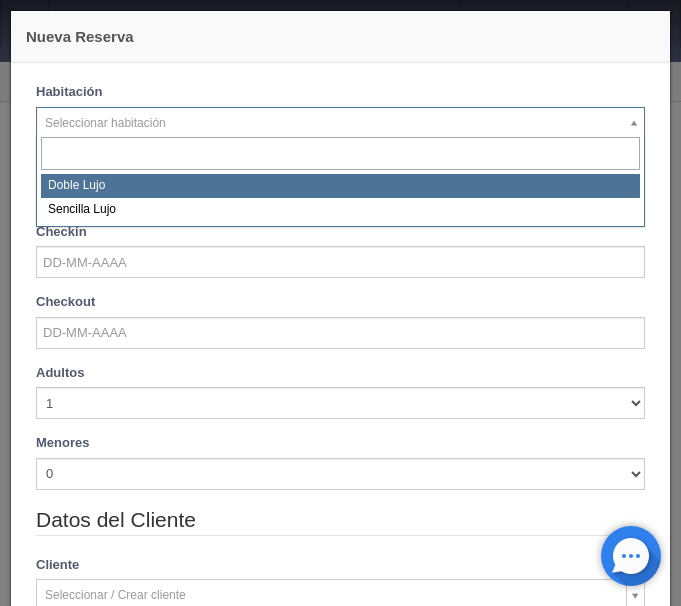 click on "Información del Hotel
HOTEL SAN FRANCISCO PLAZA
HOTEL SAN FRANCISCO PLAZA
HOTEL UNIVERSO
Hotel Latino
Manuales de Ayuda
Actualizaciones recientes
ana del carmen
Mi Perfil
Salir / Log Out
Procesando...
Front desk
Reservas
Hotel y Habitaciones
Tarifas
Inventarios
Promociones
Cupones
Productos y Servicios" at bounding box center [340, 2348] 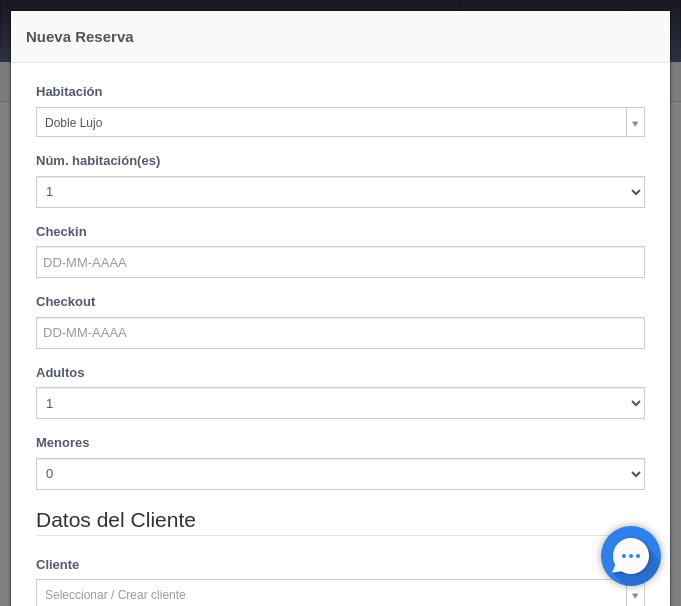 checkbox on "false" 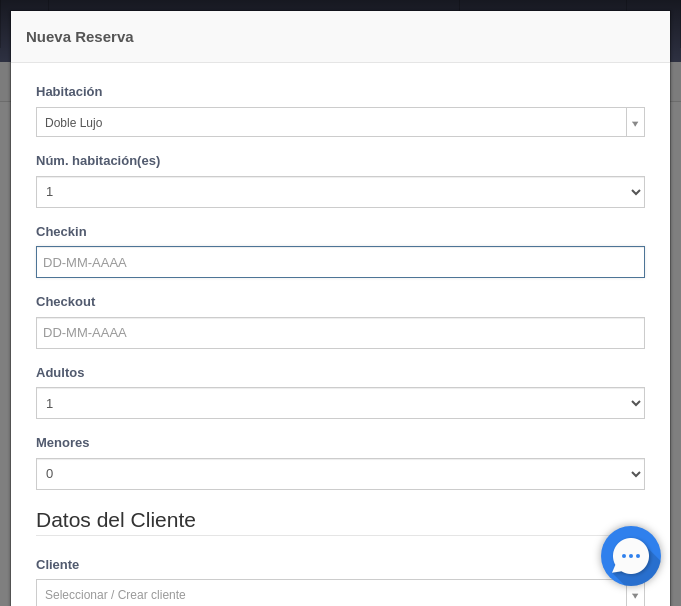 click at bounding box center (340, 262) 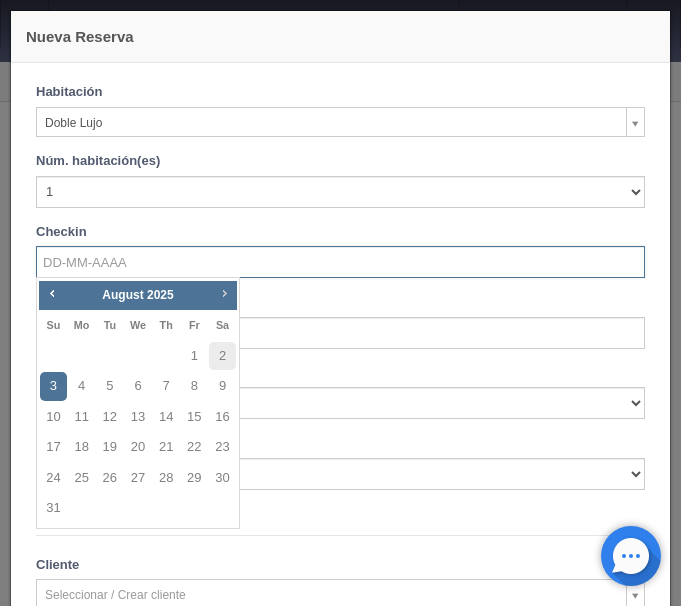 click on "Next" at bounding box center (224, 293) 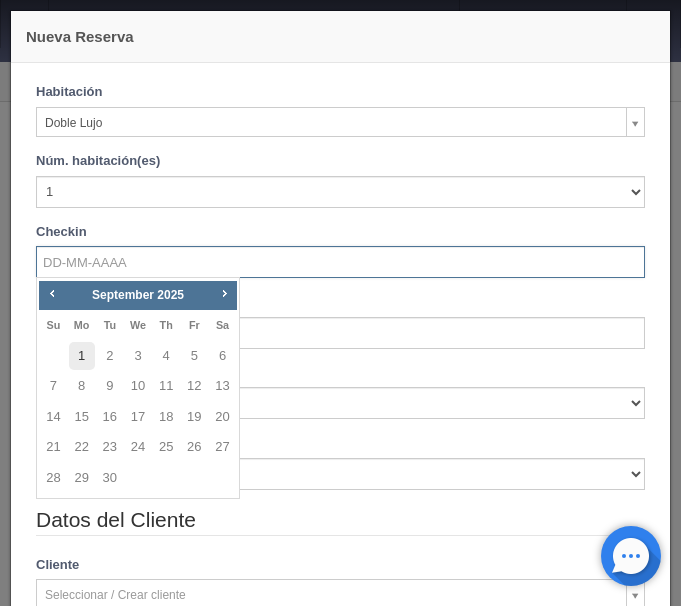 click on "1" at bounding box center (82, 356) 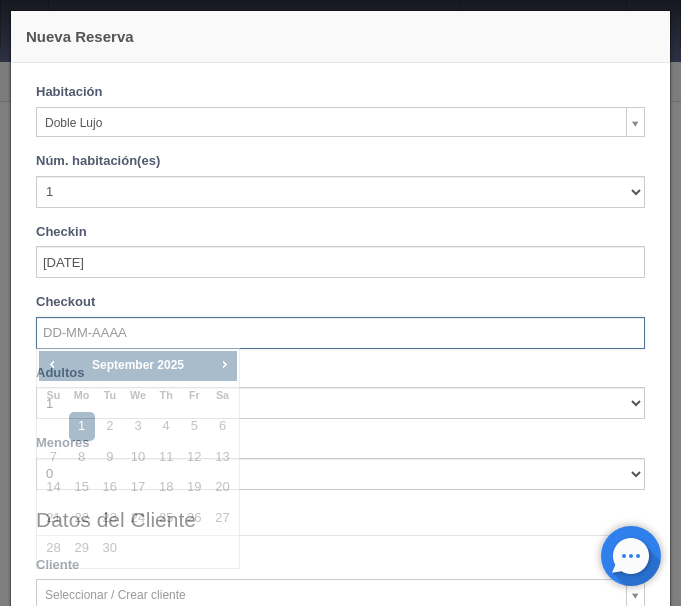 click at bounding box center (340, 333) 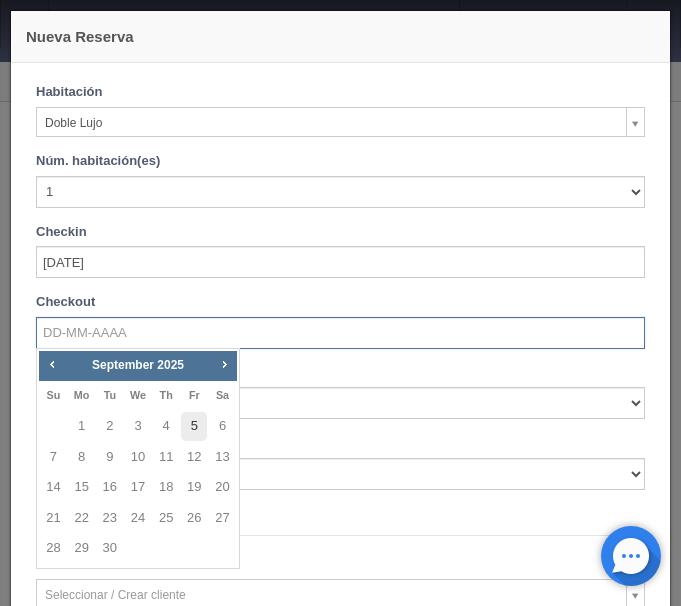 click on "5" at bounding box center (194, 426) 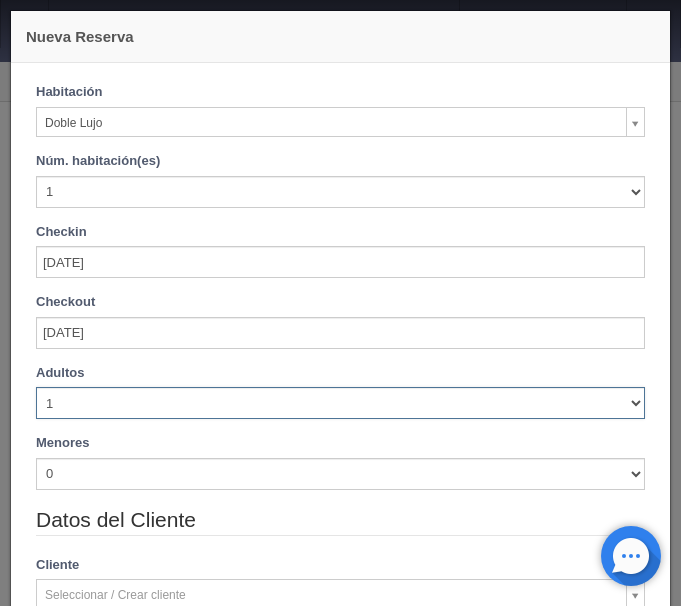 click on "1
2
3
4
5
6
7
8
9
10" at bounding box center [340, 403] 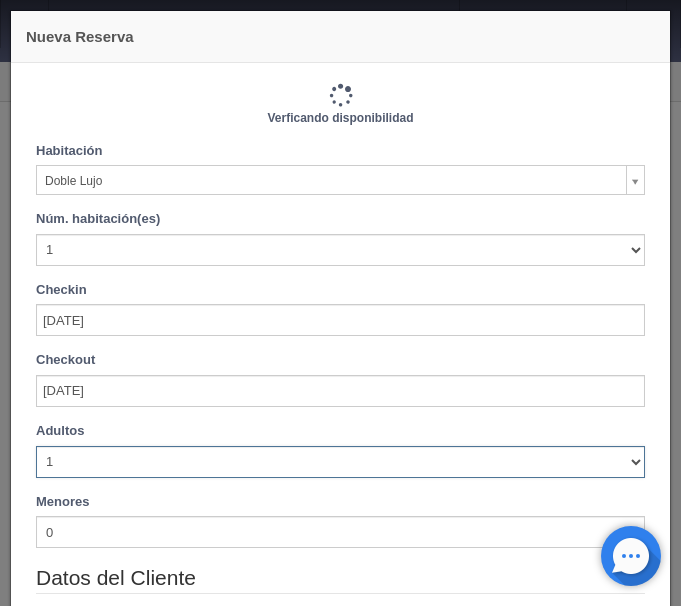 select on "2" 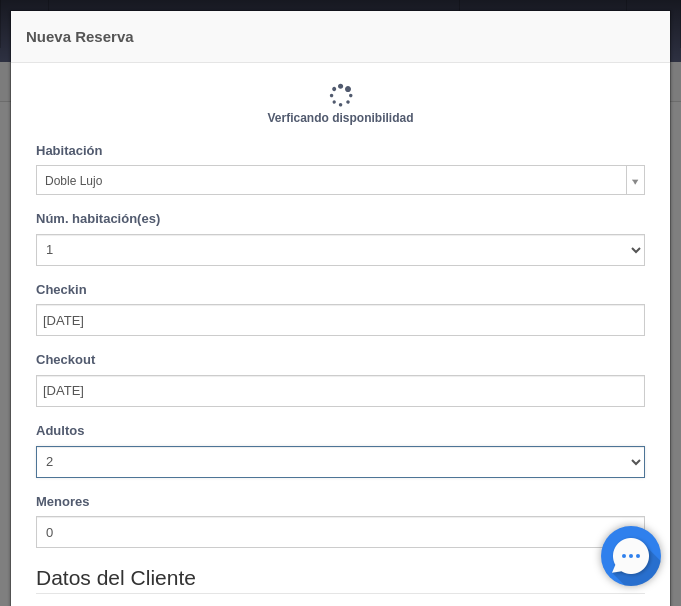 click on "2" at bounding box center [0, 0] 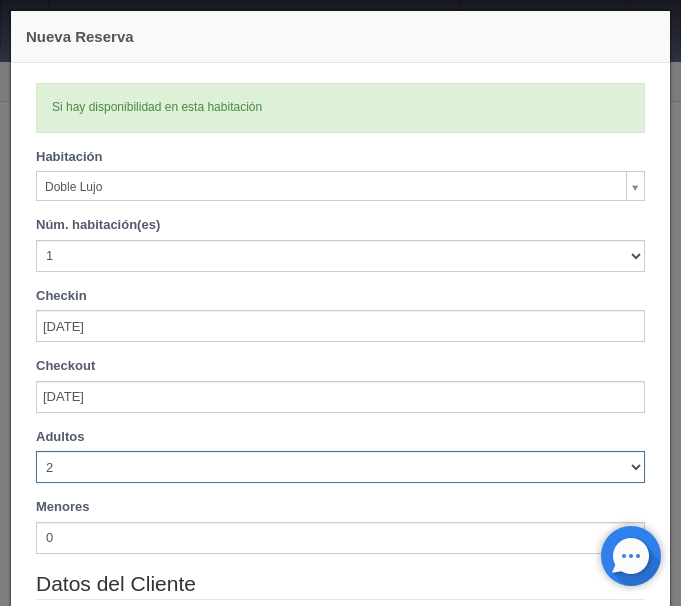 click on "1
2
3
4
5
6
7
8
9
10" at bounding box center (340, 467) 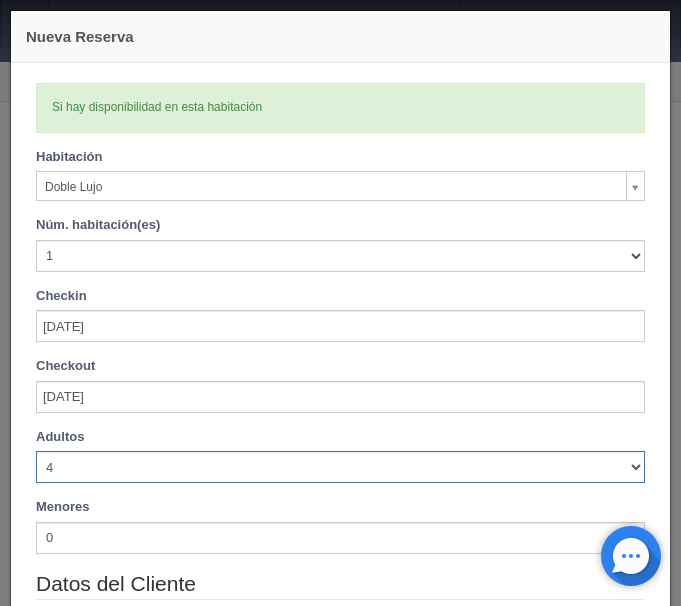 click on "4" at bounding box center [0, 0] 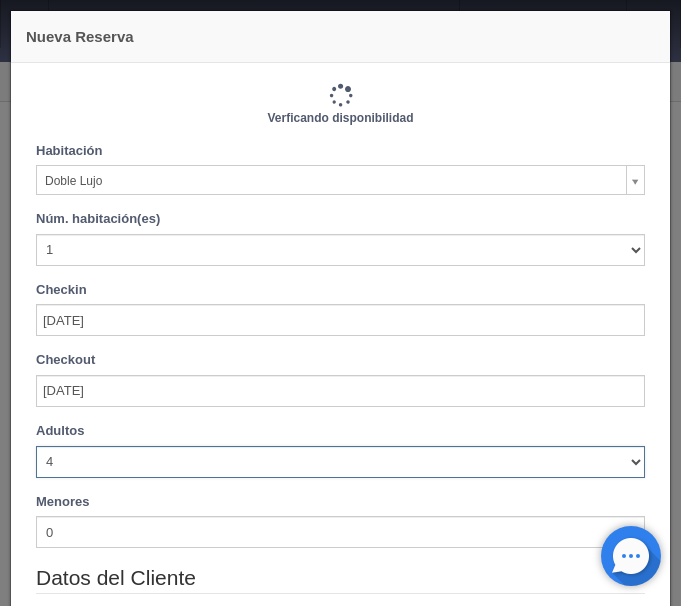type on "5520.00" 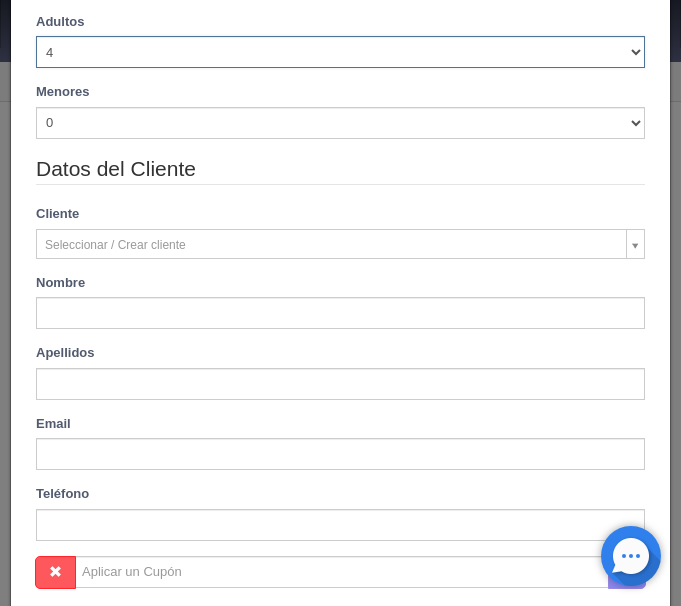 scroll, scrollTop: 420, scrollLeft: 0, axis: vertical 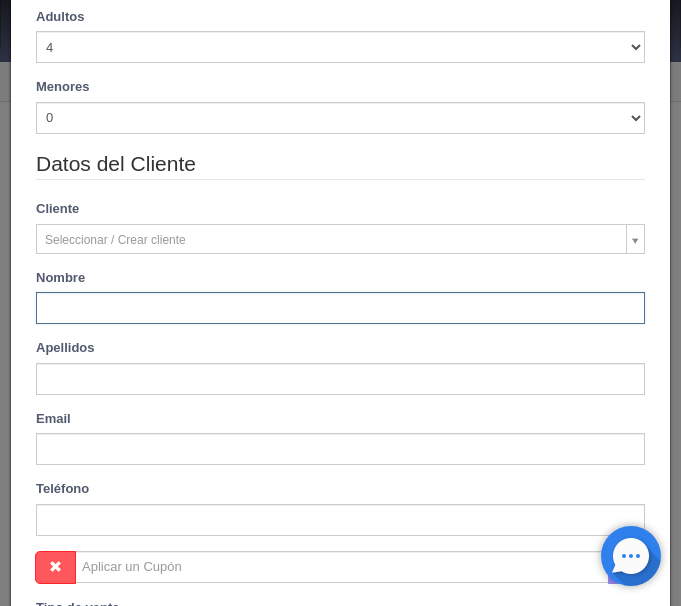 click at bounding box center (340, 308) 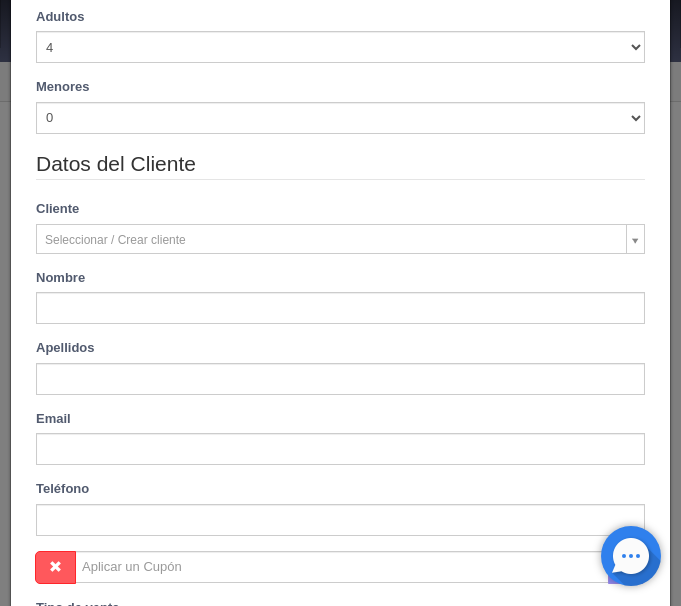 type on "Santiago" 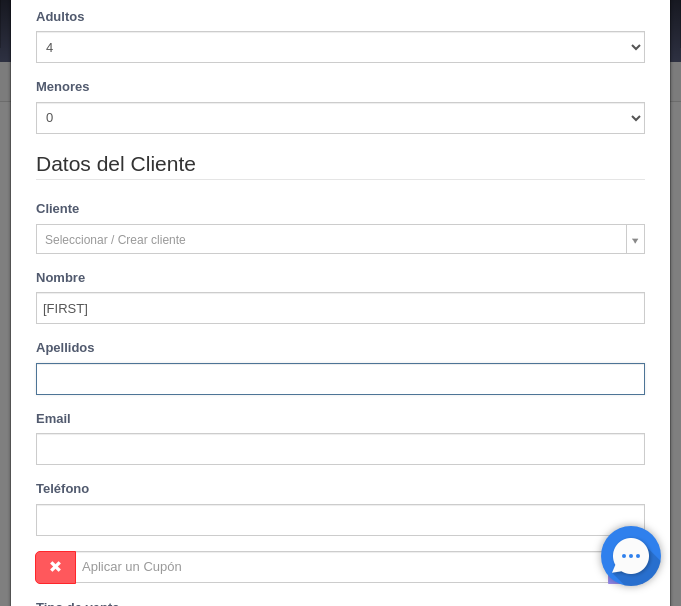 click at bounding box center (340, 379) 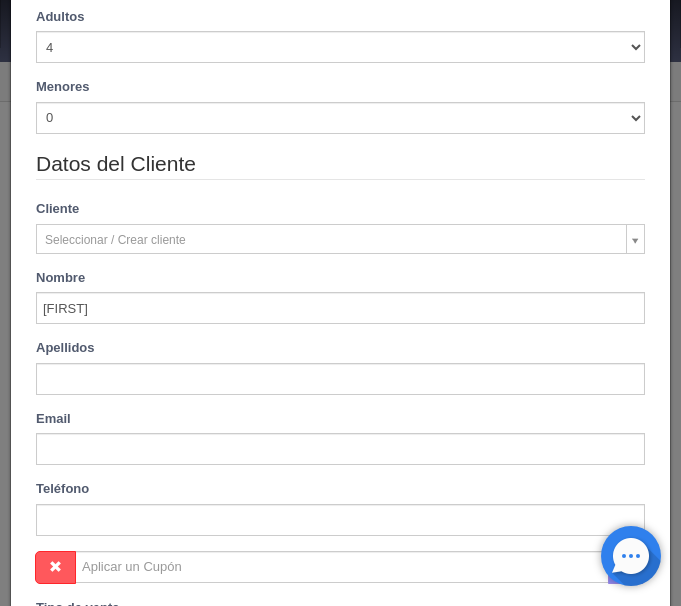type on "Contreras Rodriguez" 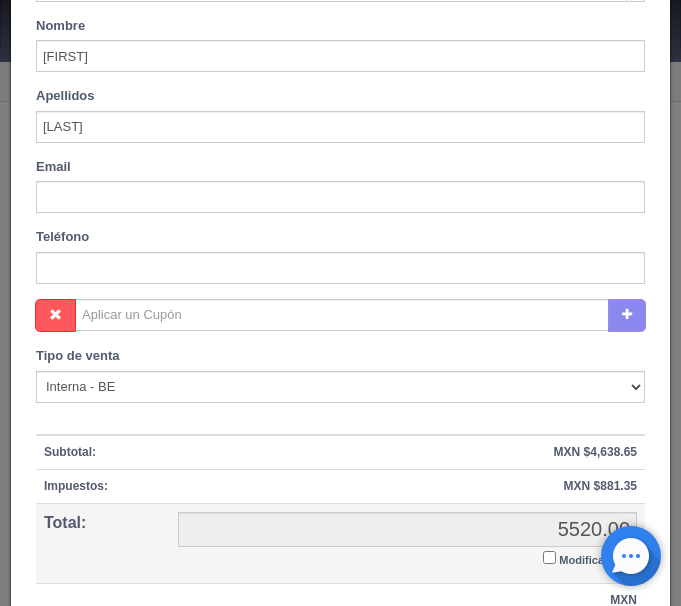 scroll, scrollTop: 815, scrollLeft: 0, axis: vertical 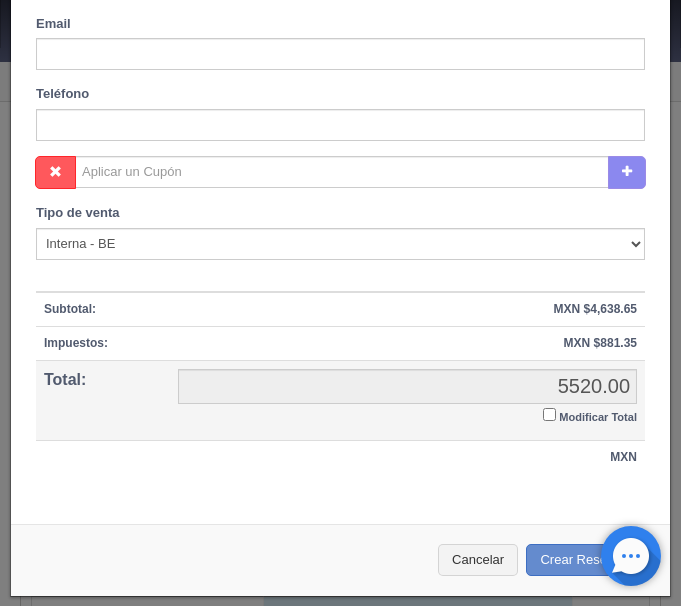 click on "Modificar Total" at bounding box center (549, 414) 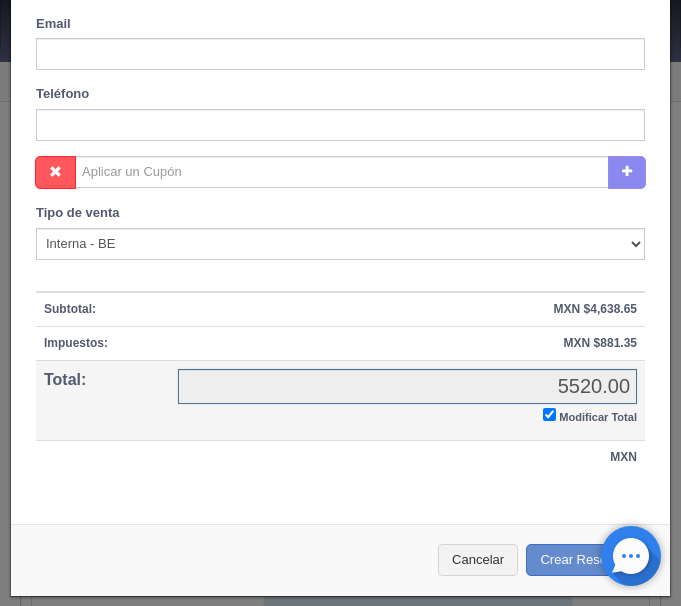 checkbox on "true" 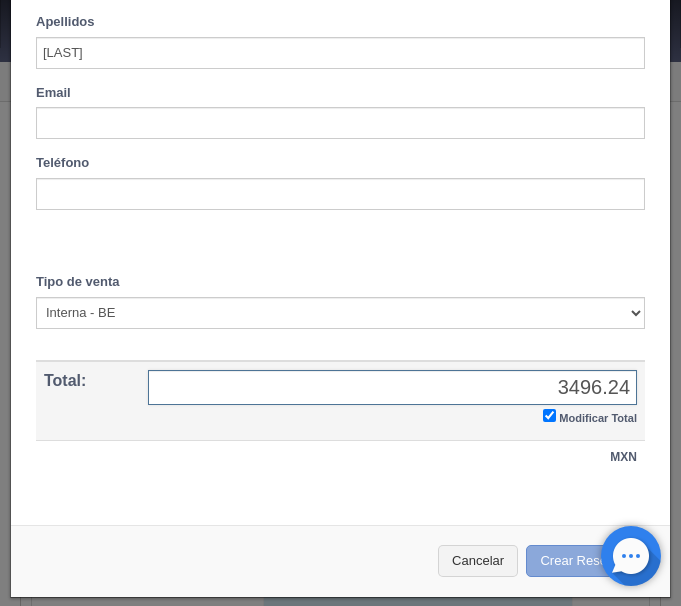 type on "3496.24" 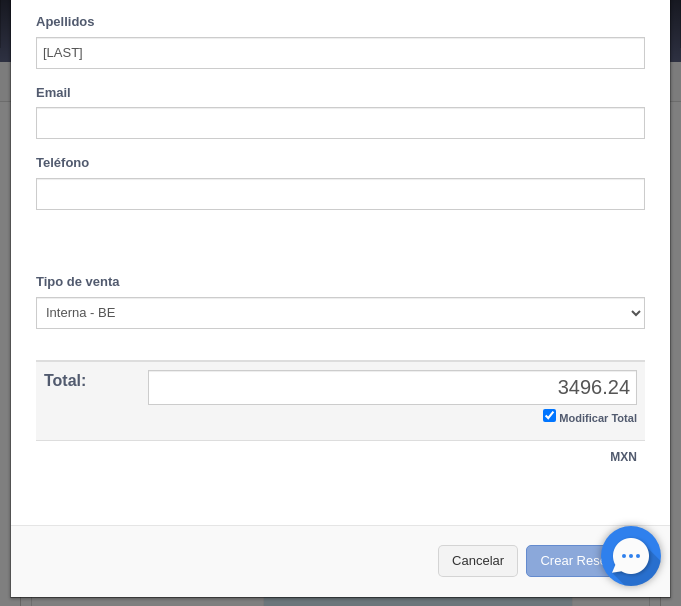 click on "Crear Reserva" at bounding box center (588, 561) 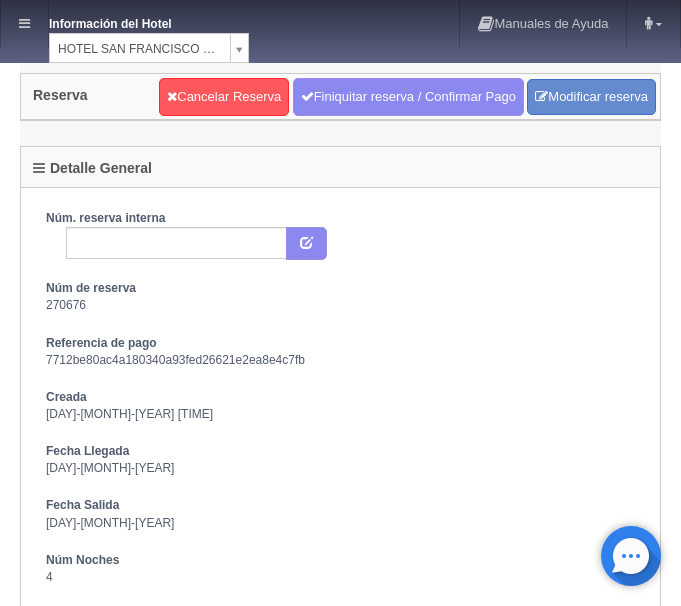 scroll, scrollTop: 0, scrollLeft: 0, axis: both 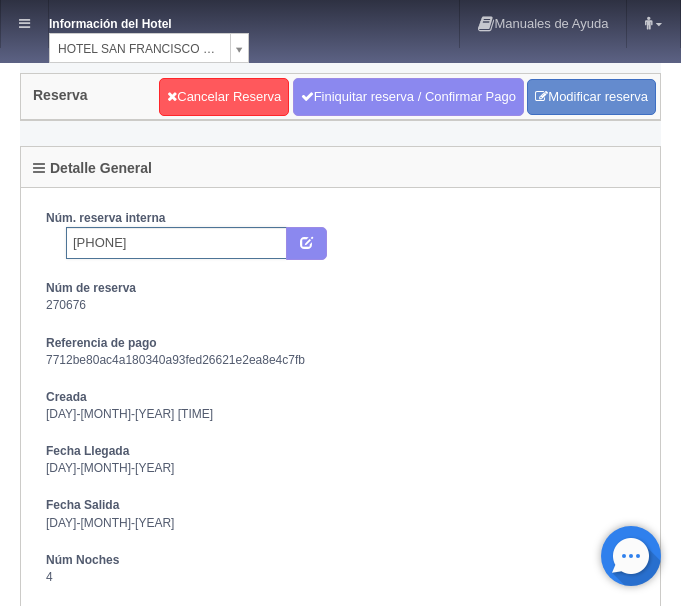 click on "2259143885" at bounding box center (176, 243) 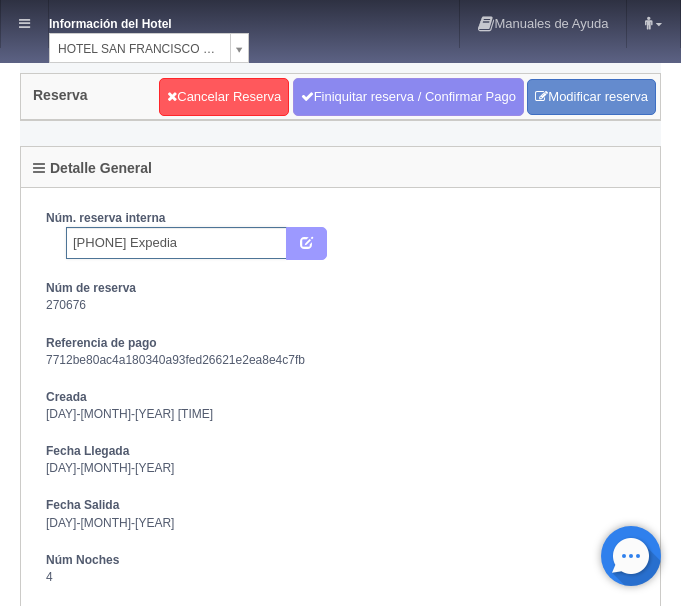 type on "2259143885 Expedia" 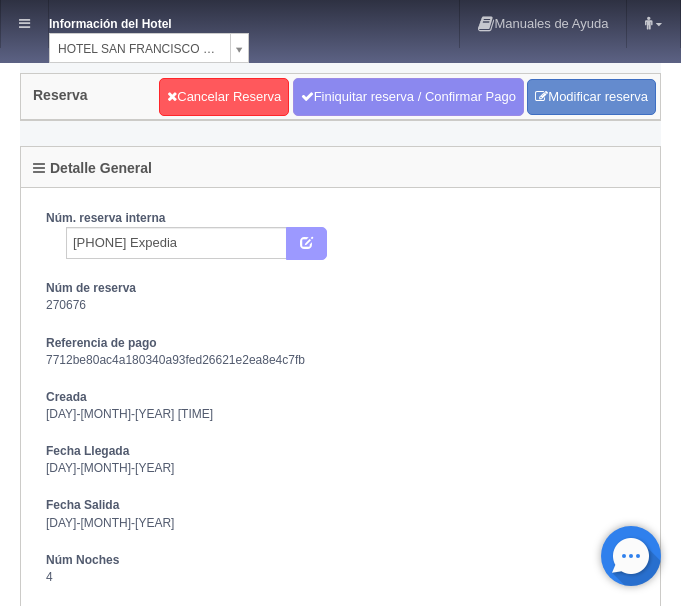 click at bounding box center (306, 244) 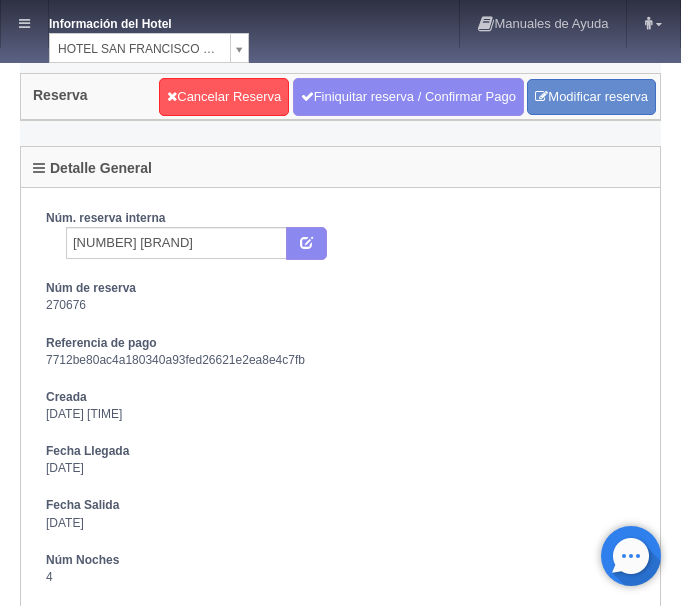 scroll, scrollTop: 0, scrollLeft: 0, axis: both 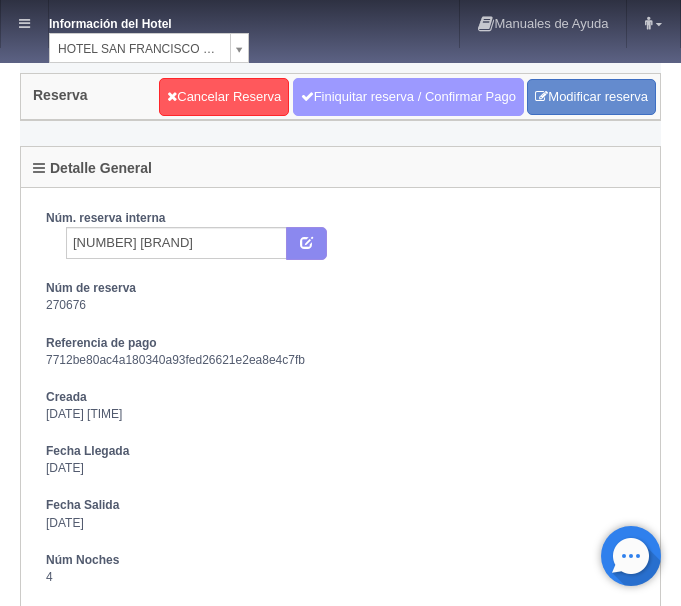 click on "Finiquitar reserva / Confirmar Pago" at bounding box center [408, 97] 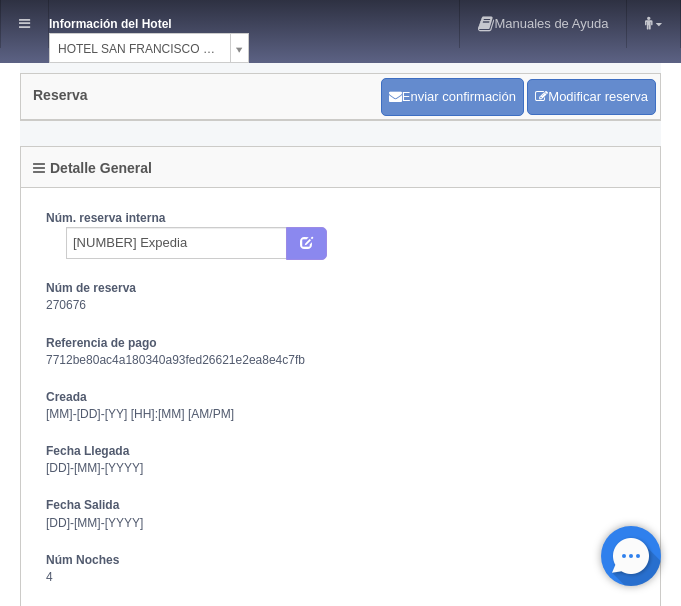 scroll, scrollTop: 0, scrollLeft: 0, axis: both 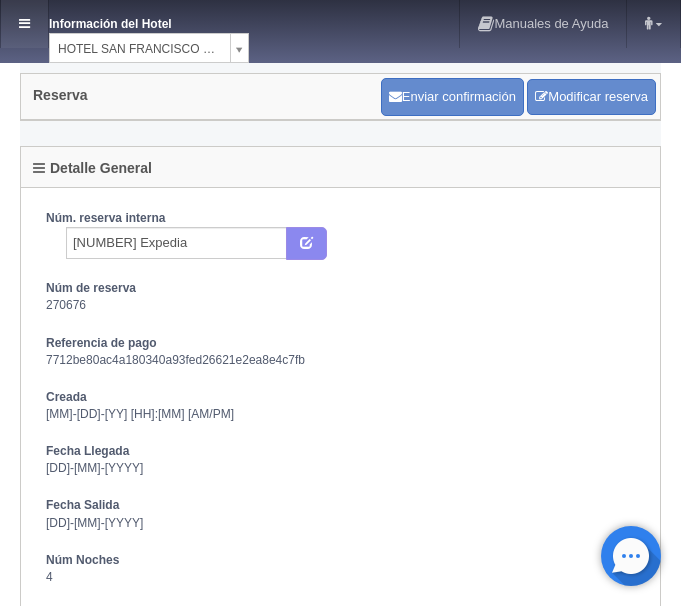click at bounding box center [24, 24] 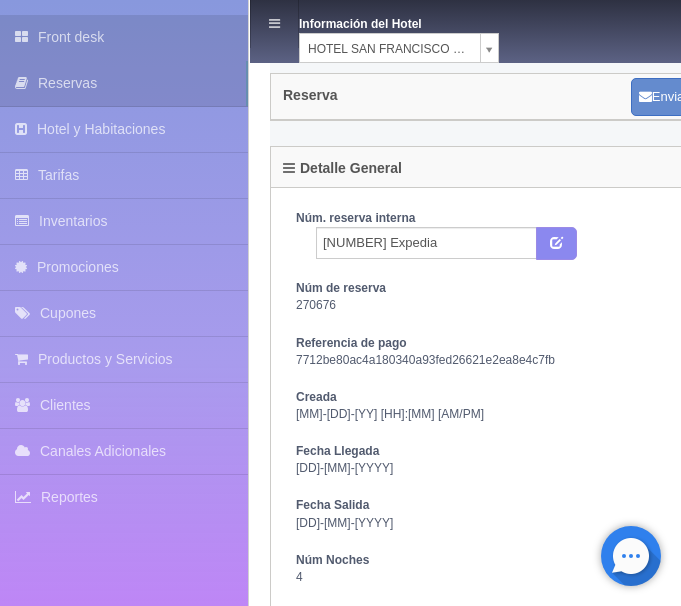 click on "Front desk" at bounding box center (124, 37) 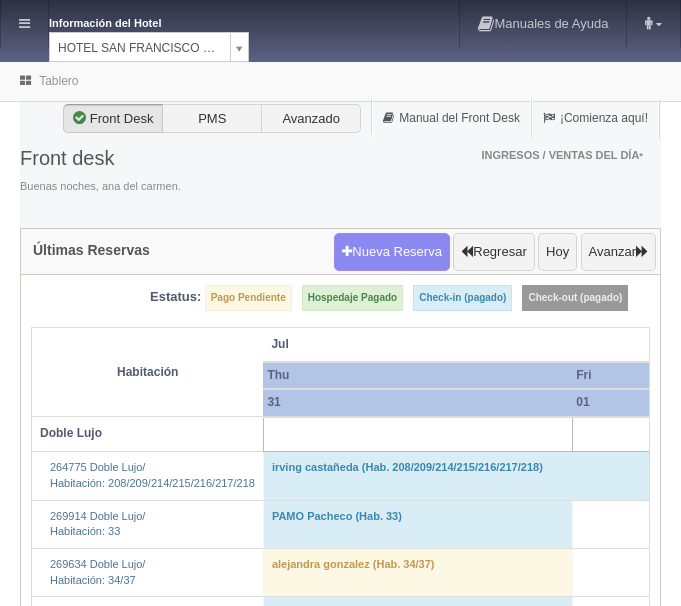 scroll, scrollTop: 0, scrollLeft: 0, axis: both 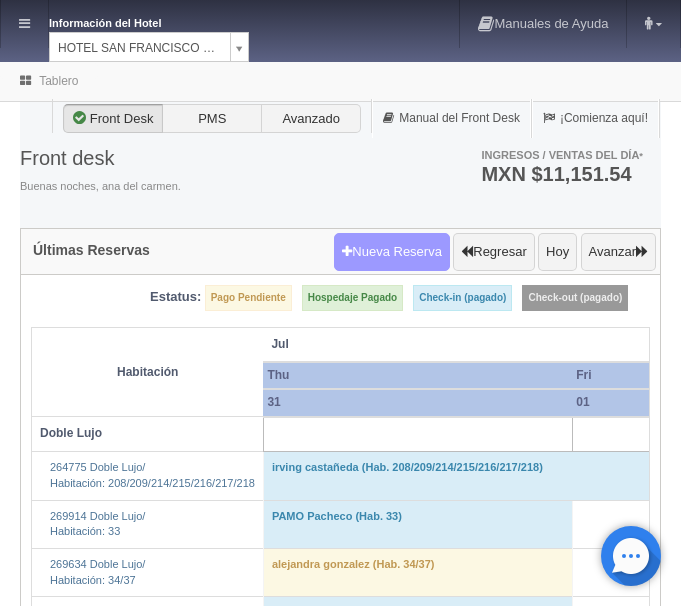 click on "Nueva Reserva" at bounding box center (392, 252) 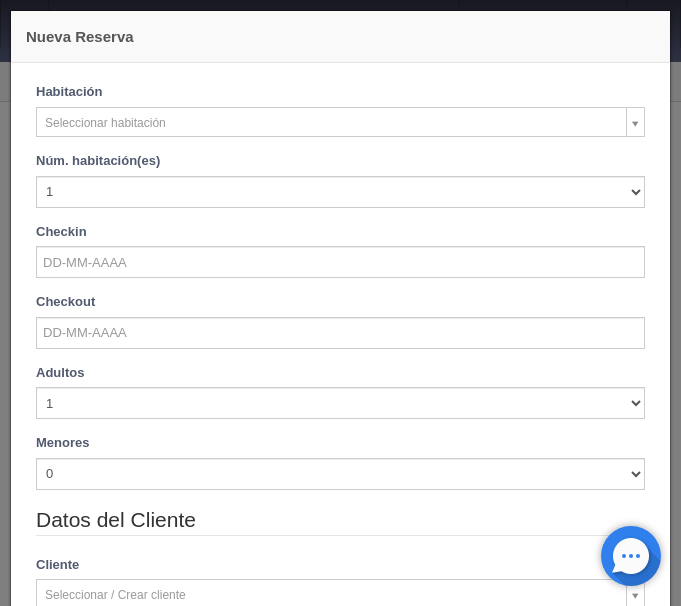 checkbox on "false" 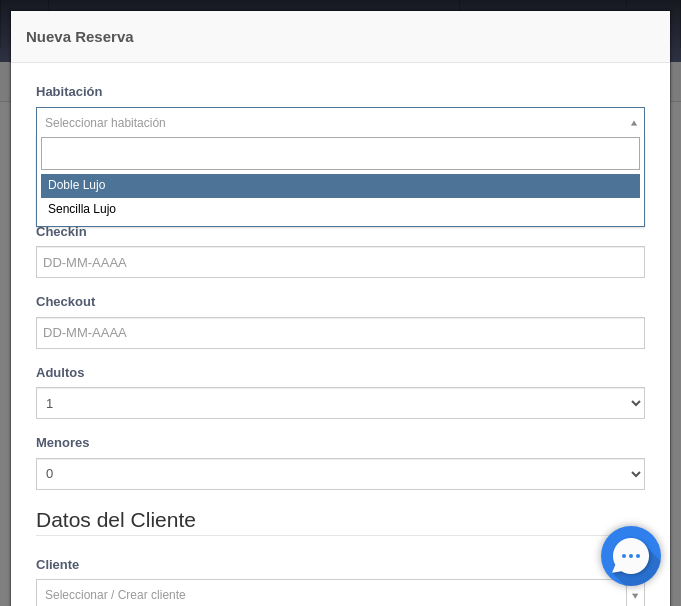 select on "577" 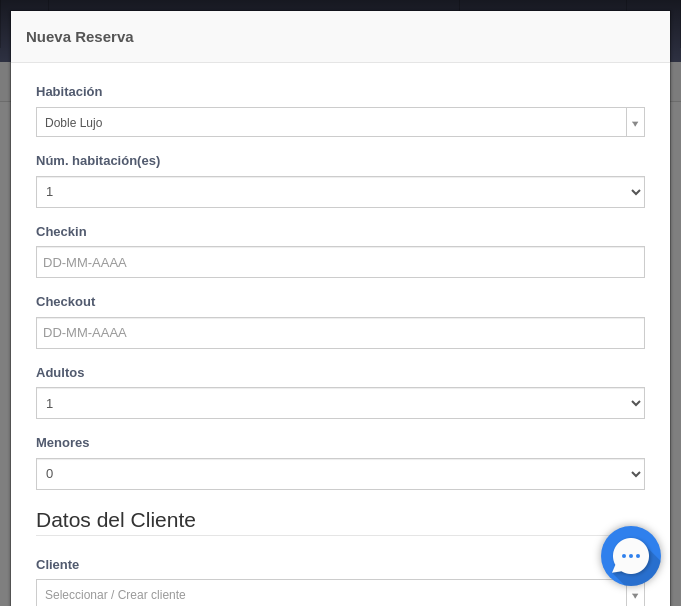 checkbox on "false" 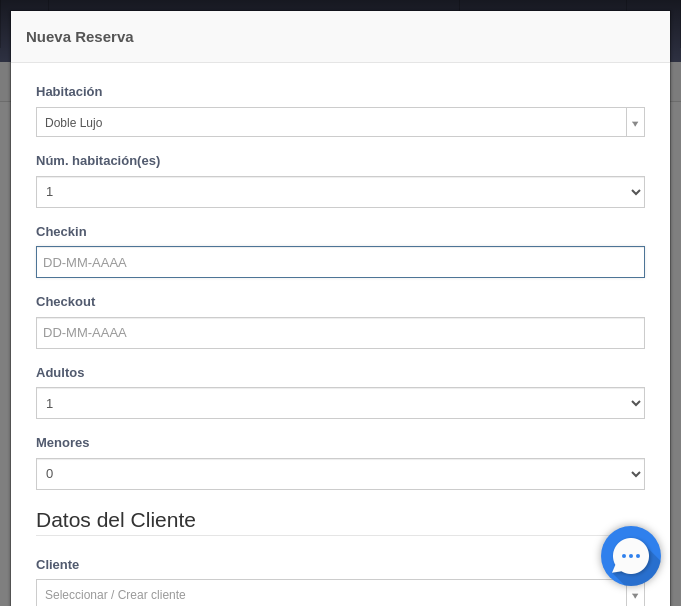 click at bounding box center [340, 262] 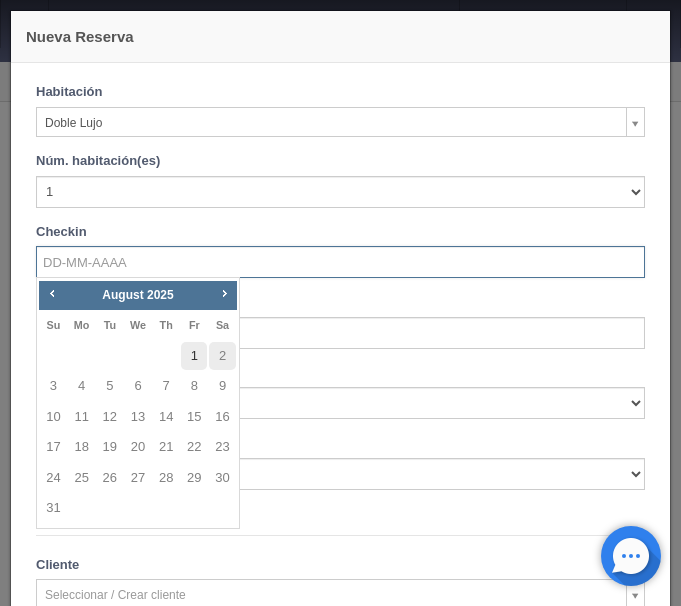 click on "1" at bounding box center (194, 356) 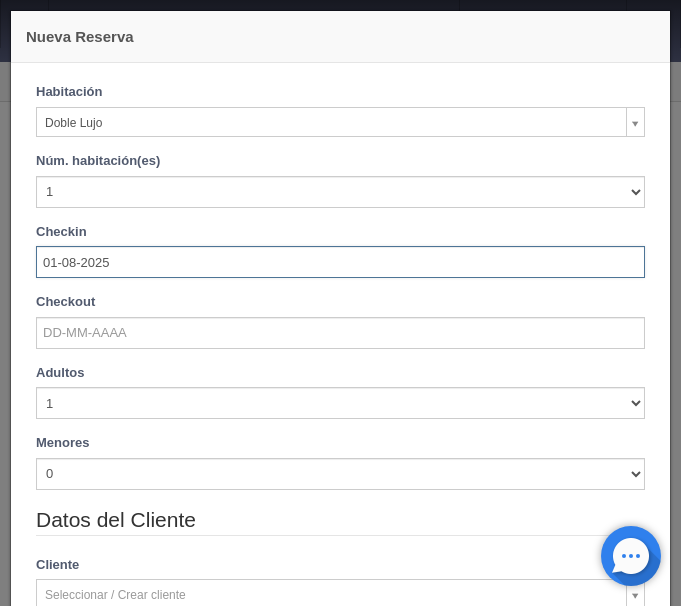 click on "01-08-2025" at bounding box center (340, 262) 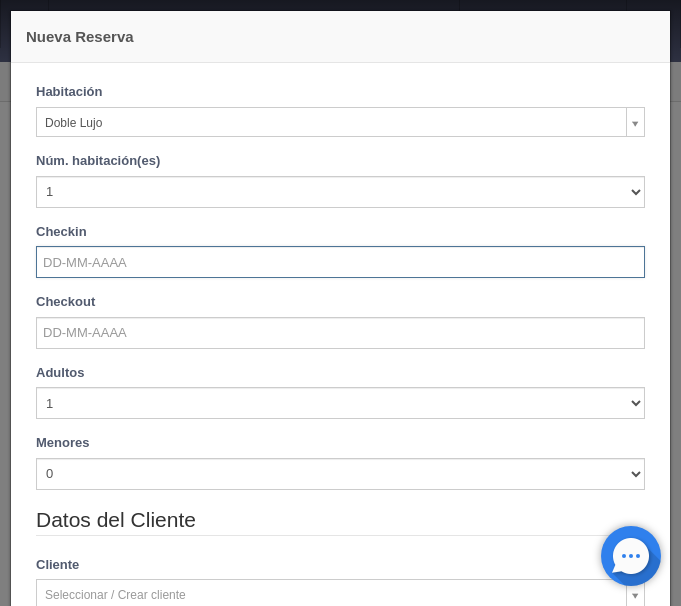click at bounding box center (340, 262) 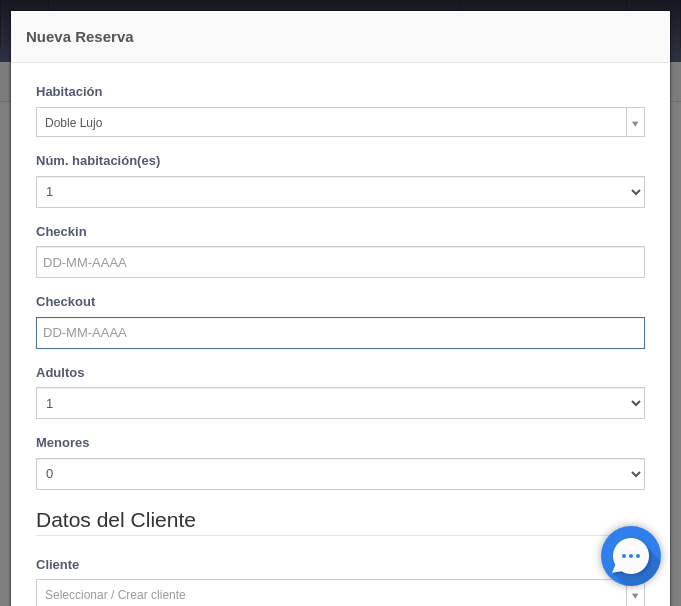 drag, startPoint x: 118, startPoint y: 329, endPoint x: 126, endPoint y: 297, distance: 32.984844 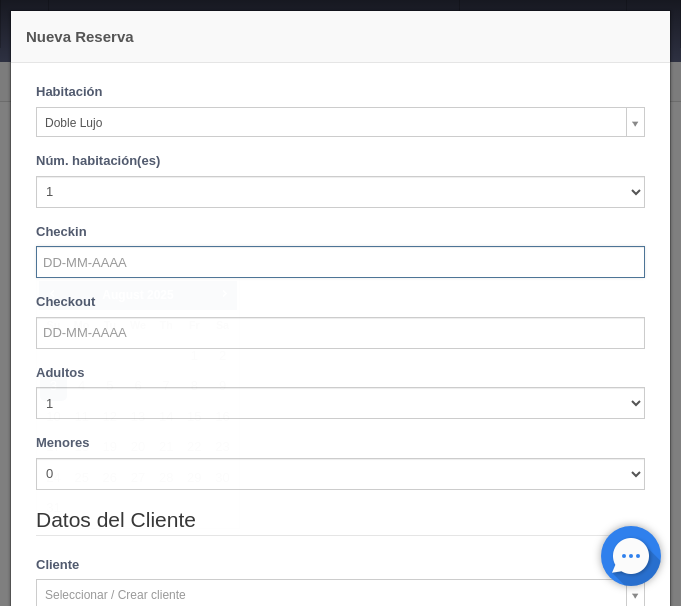 click at bounding box center [340, 262] 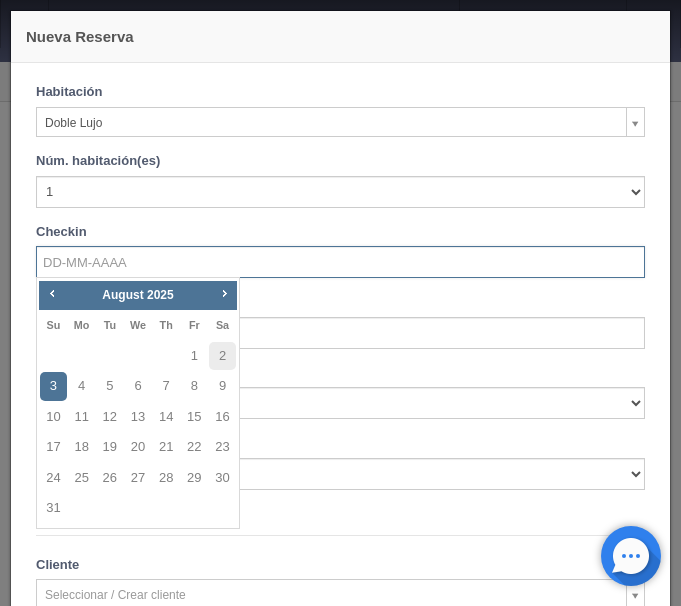 click on "Prev Next August   2025" at bounding box center (137, 296) 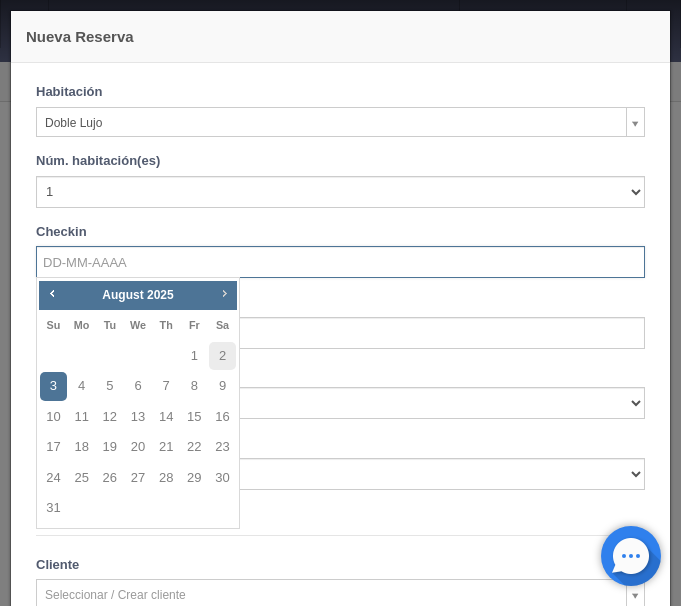 click on "Next" at bounding box center (224, 293) 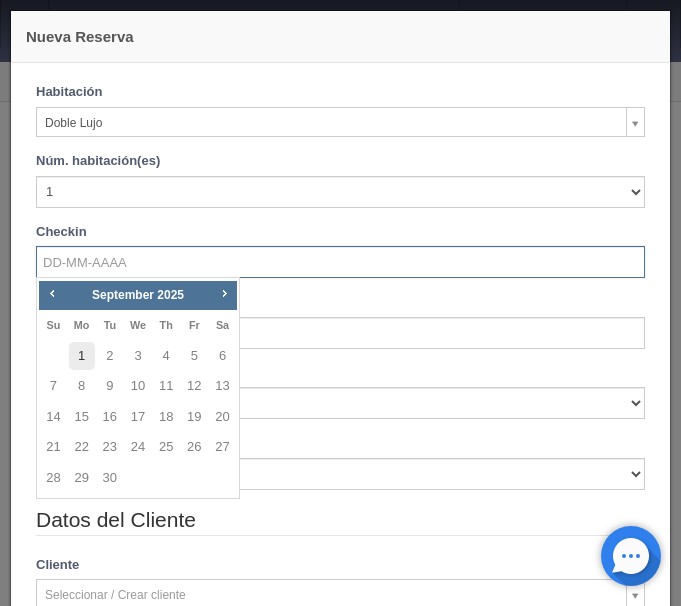 click on "1" at bounding box center (82, 356) 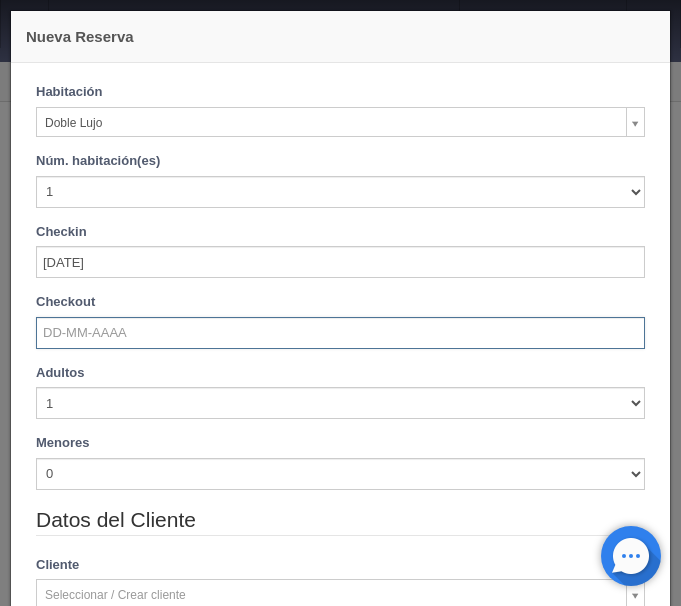 click at bounding box center (340, 333) 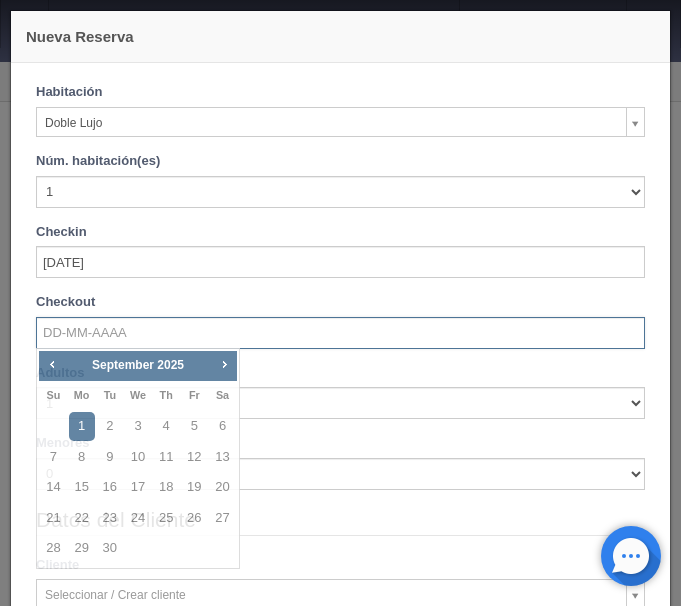 checkbox on "false" 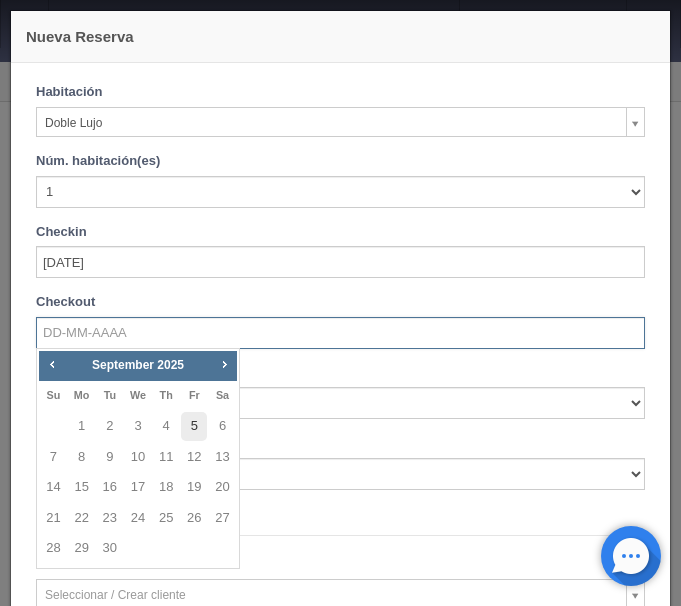 click on "5" at bounding box center (194, 426) 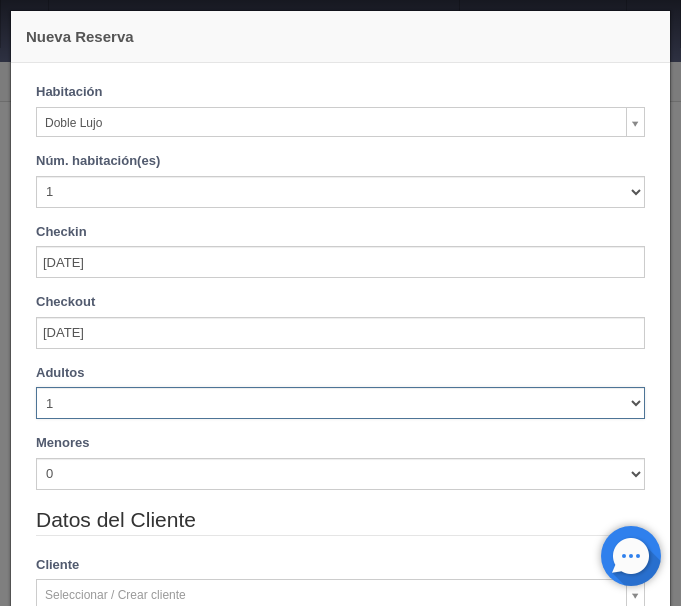 click on "1
2
3
4
5
6
7
8
9
10" at bounding box center (340, 403) 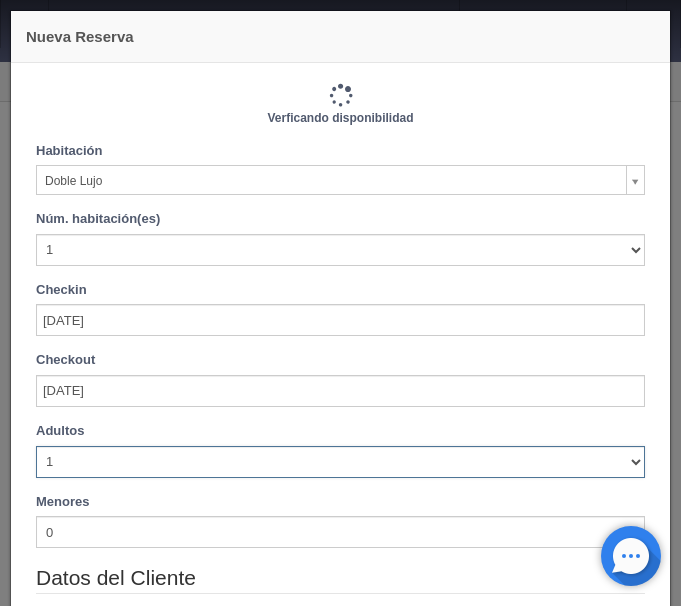 checkbox on "false" 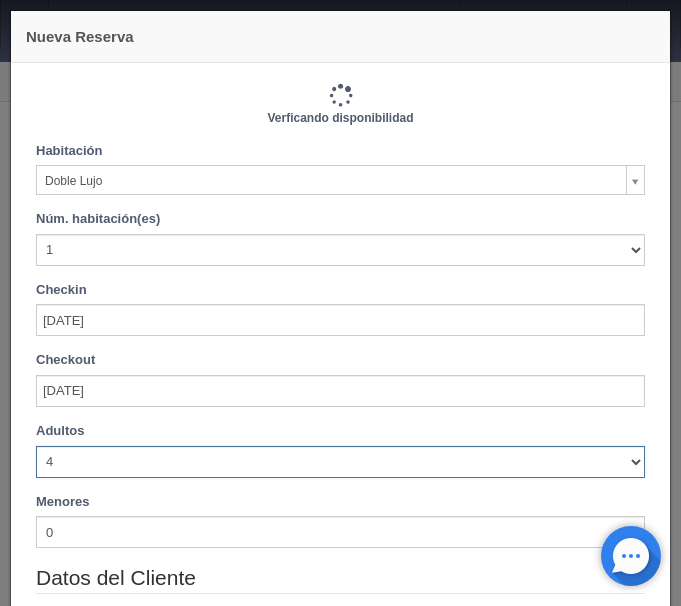 click on "4" at bounding box center [0, 0] 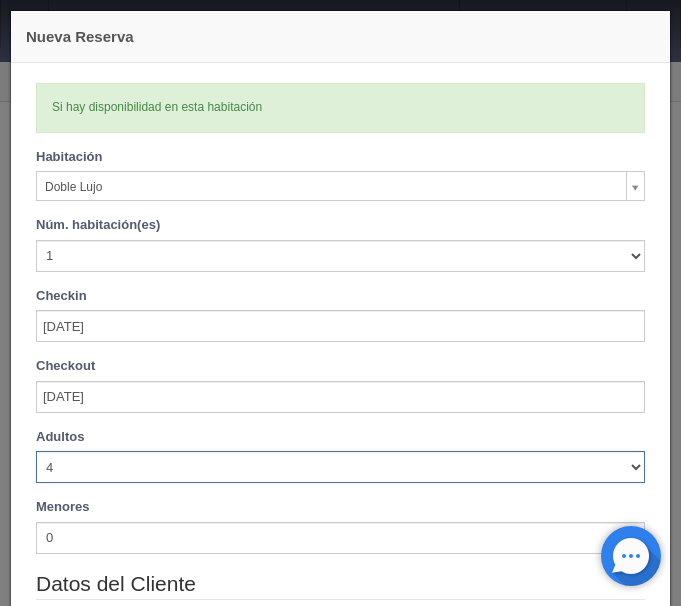 type 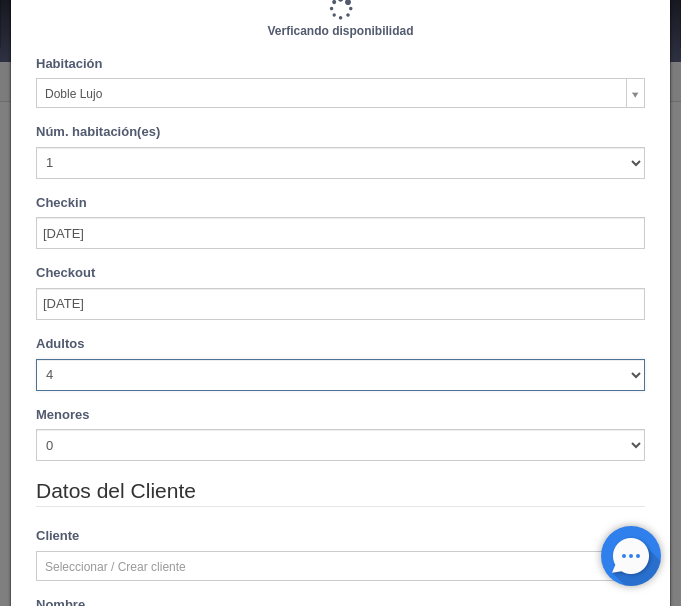 type on "5520.00" 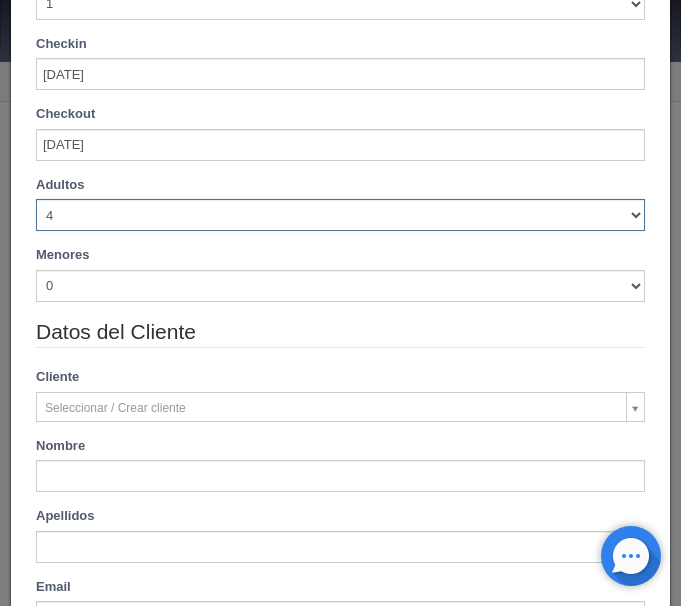 scroll, scrollTop: 588, scrollLeft: 0, axis: vertical 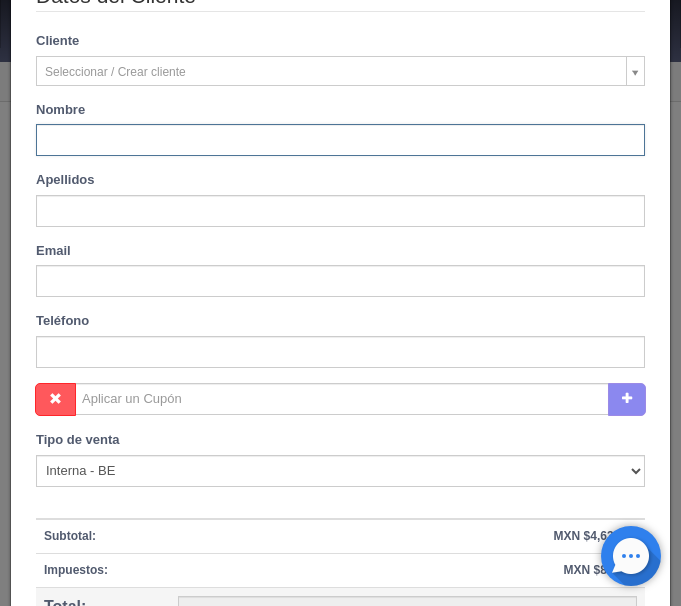 click at bounding box center [340, 140] 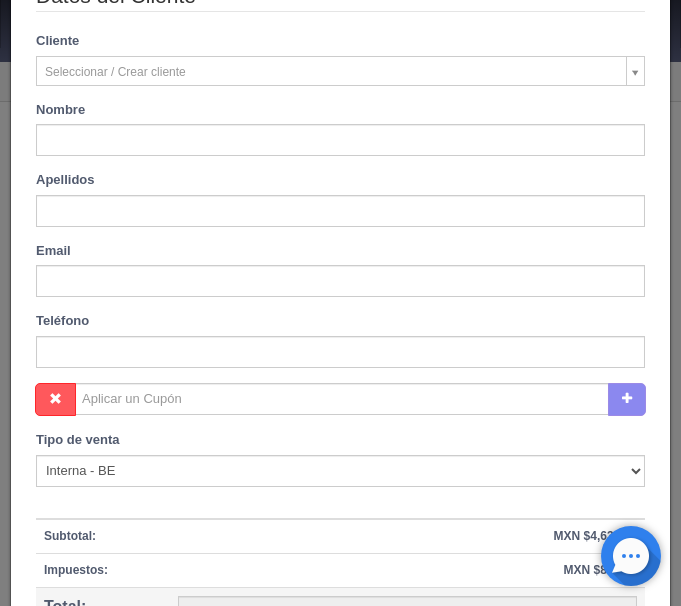 type on "Ana Hilda" 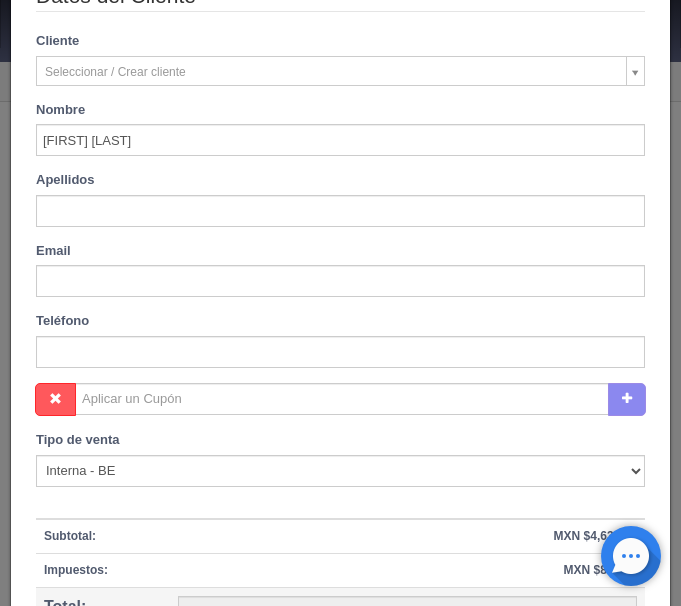 type on "Rodriguez Valles" 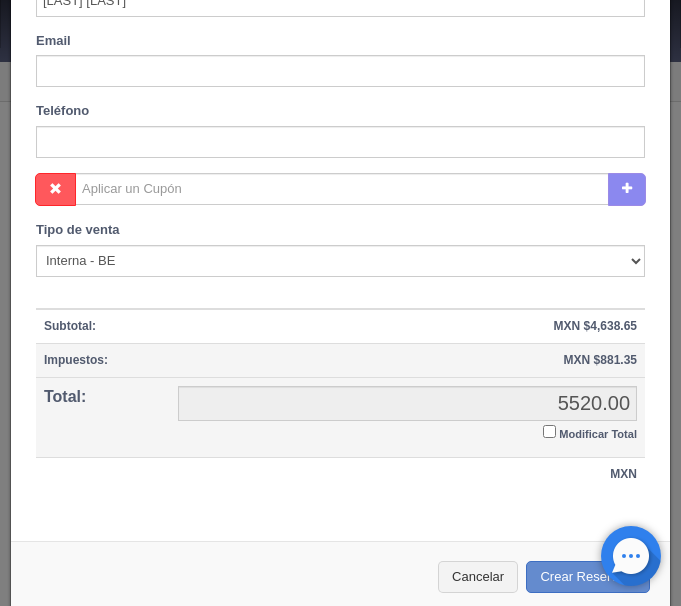 scroll, scrollTop: 815, scrollLeft: 0, axis: vertical 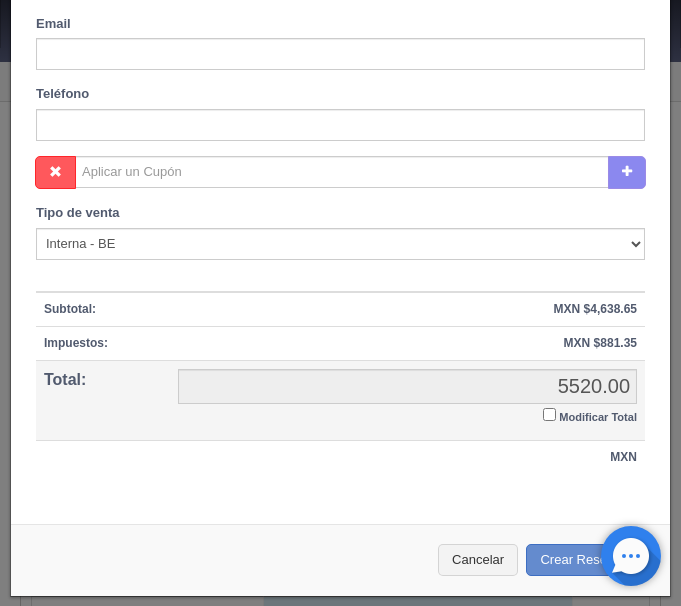 click on "Modificar Total" at bounding box center (549, 414) 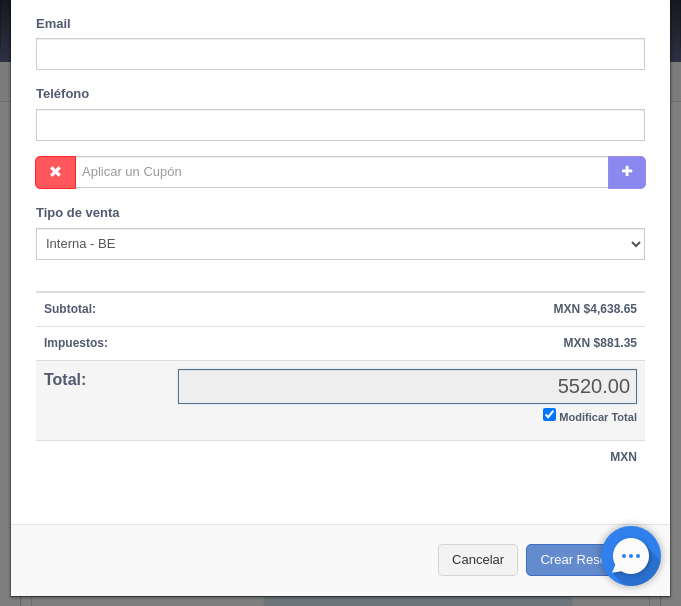checkbox on "true" 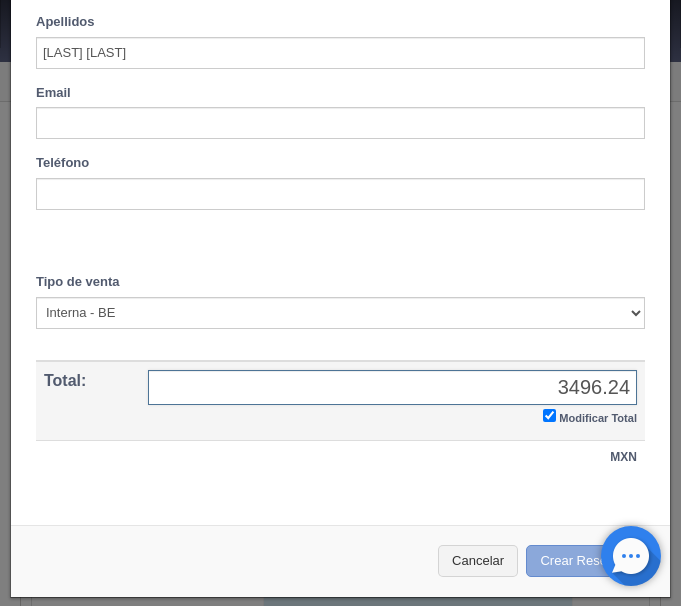 type on "3496.24" 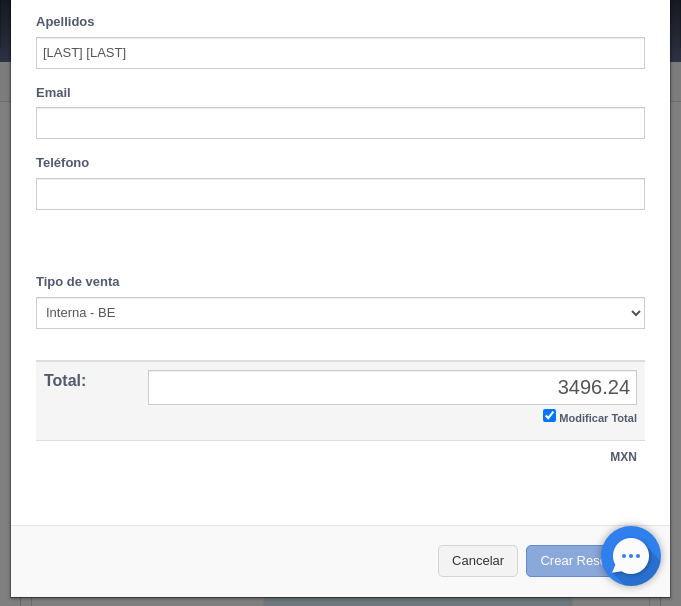 click on "Crear Reserva" at bounding box center (588, 561) 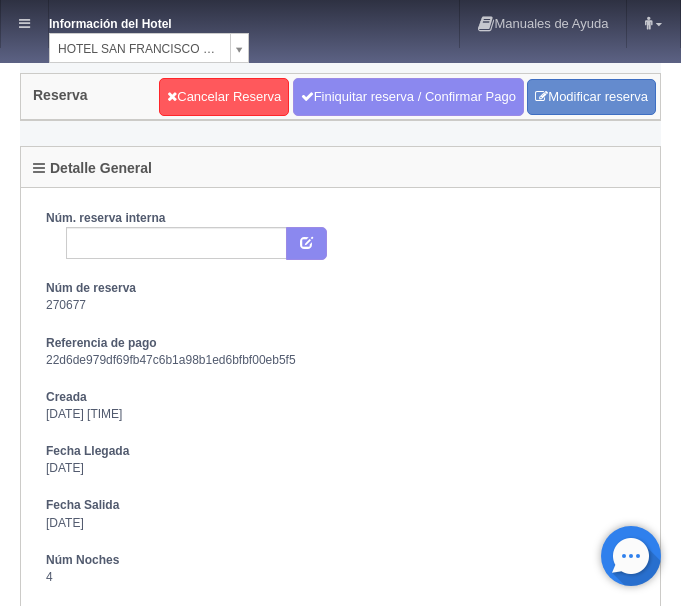 scroll, scrollTop: 0, scrollLeft: 0, axis: both 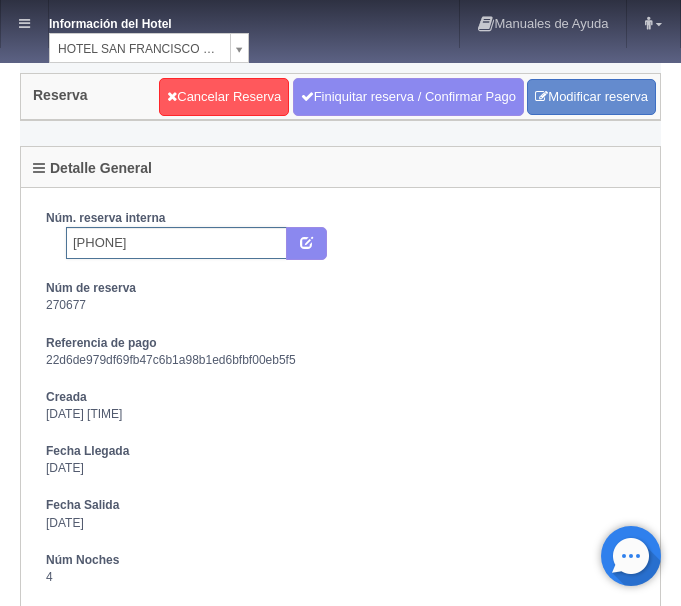 click on "2259143884" at bounding box center [176, 243] 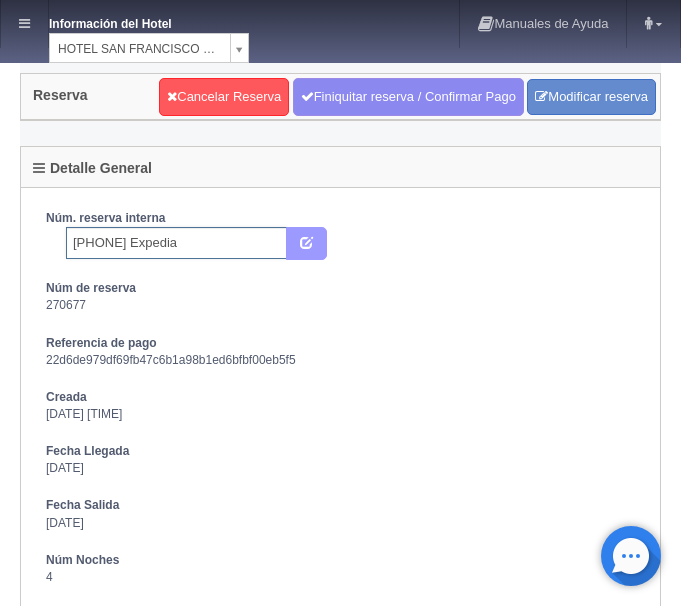 type on "2259143884 Expedia" 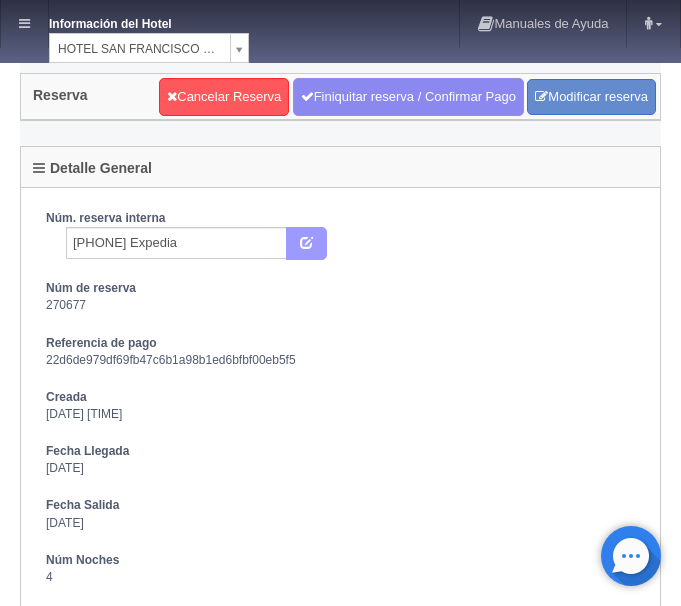 click at bounding box center (306, 244) 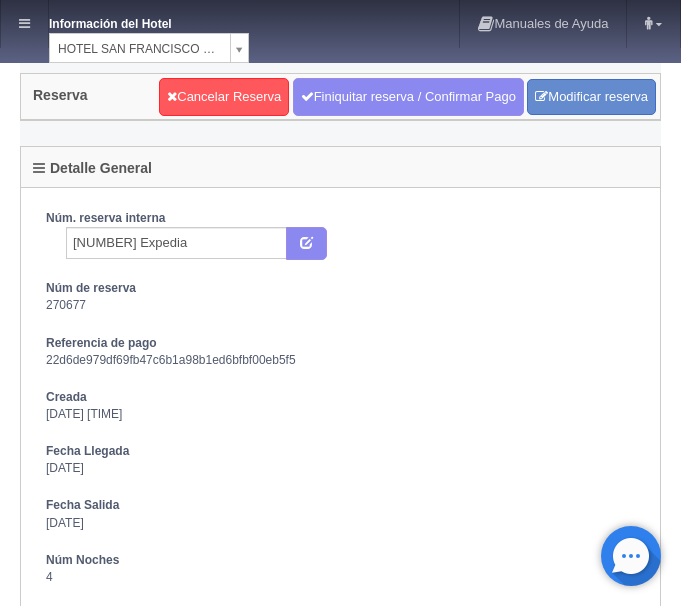 scroll, scrollTop: 0, scrollLeft: 0, axis: both 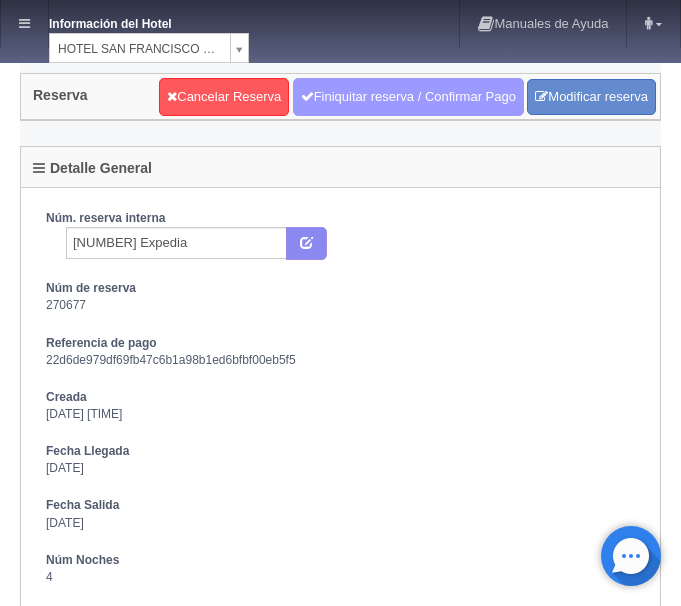 click on "Finiquitar reserva / Confirmar Pago" at bounding box center (408, 97) 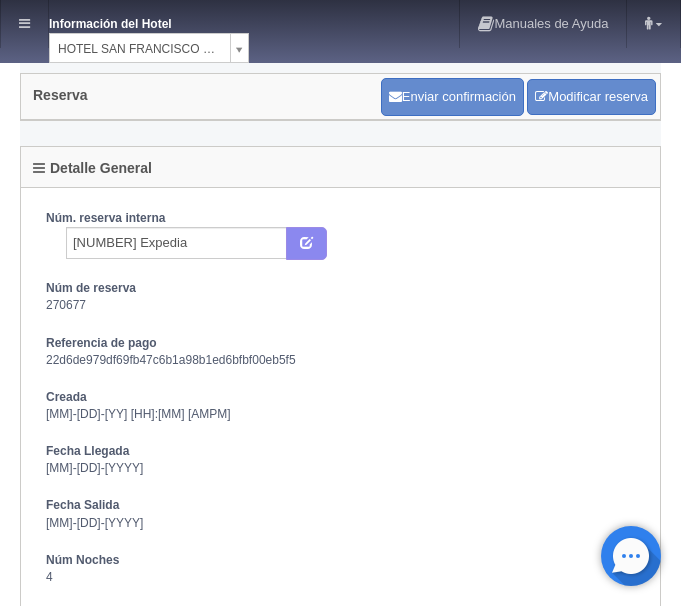 scroll, scrollTop: 0, scrollLeft: 0, axis: both 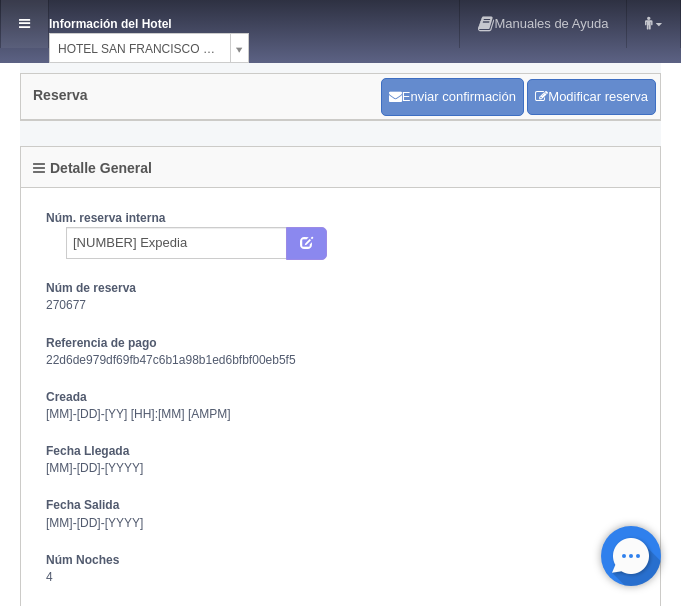 click at bounding box center (24, 24) 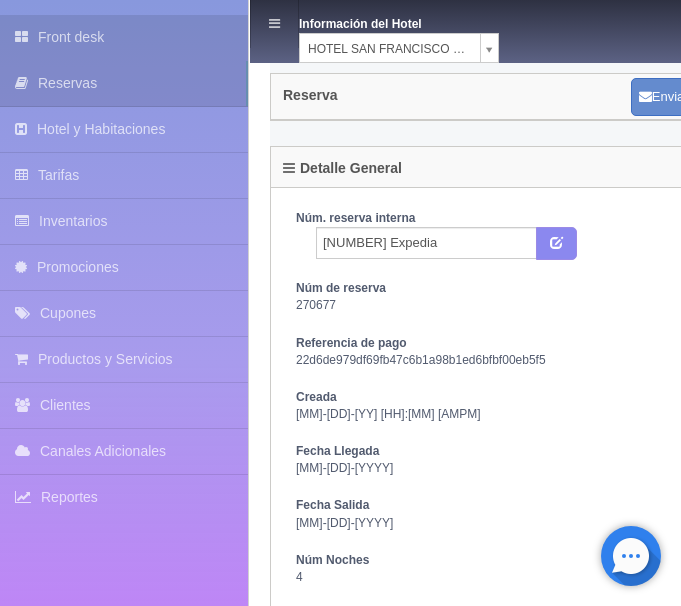 click on "Front desk" at bounding box center (124, 37) 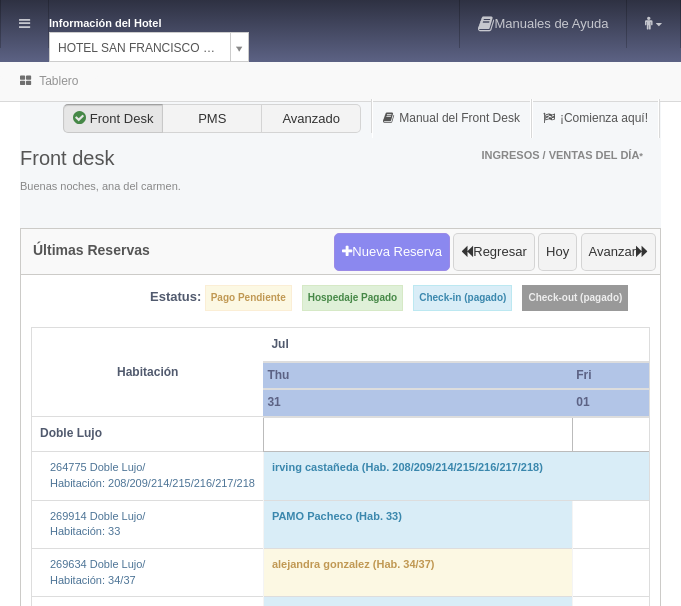 scroll, scrollTop: 0, scrollLeft: 0, axis: both 